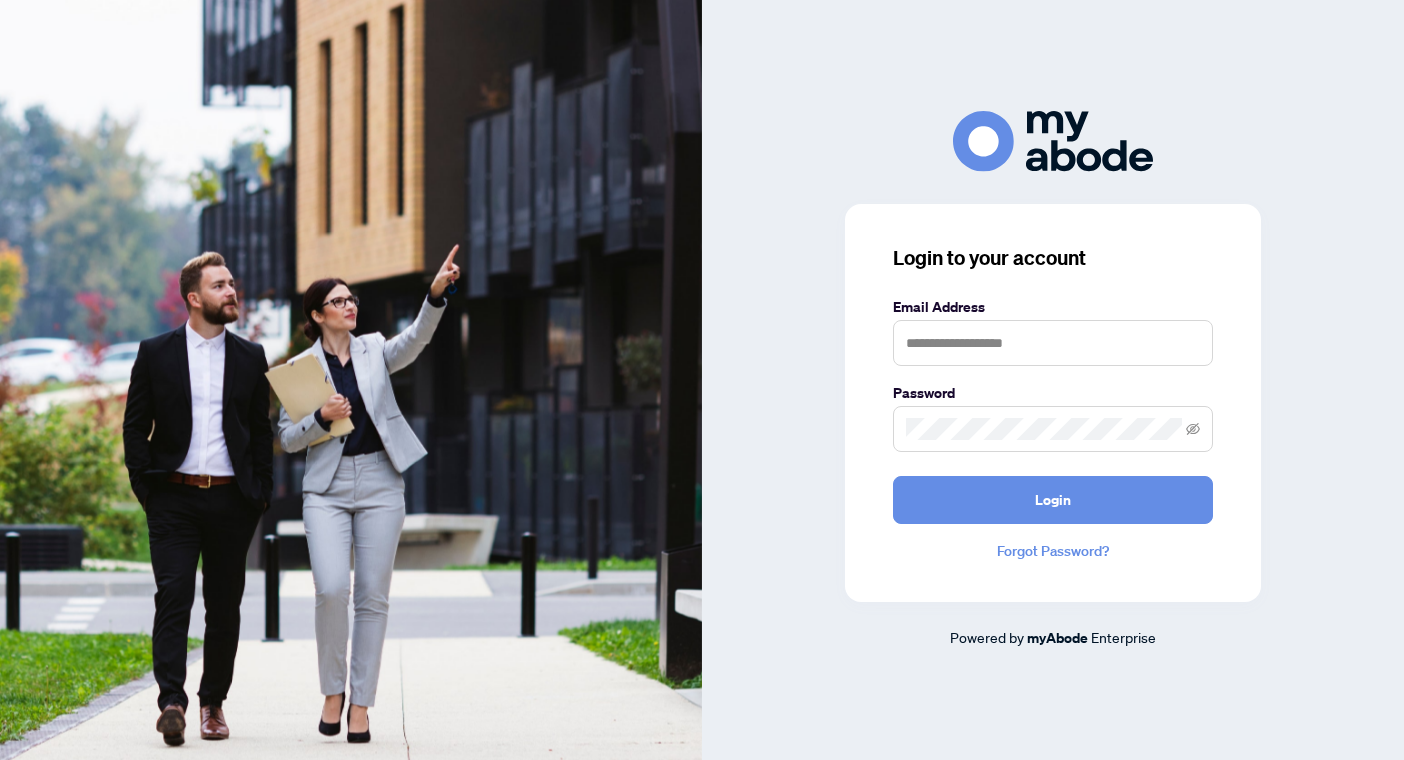 scroll, scrollTop: 0, scrollLeft: 0, axis: both 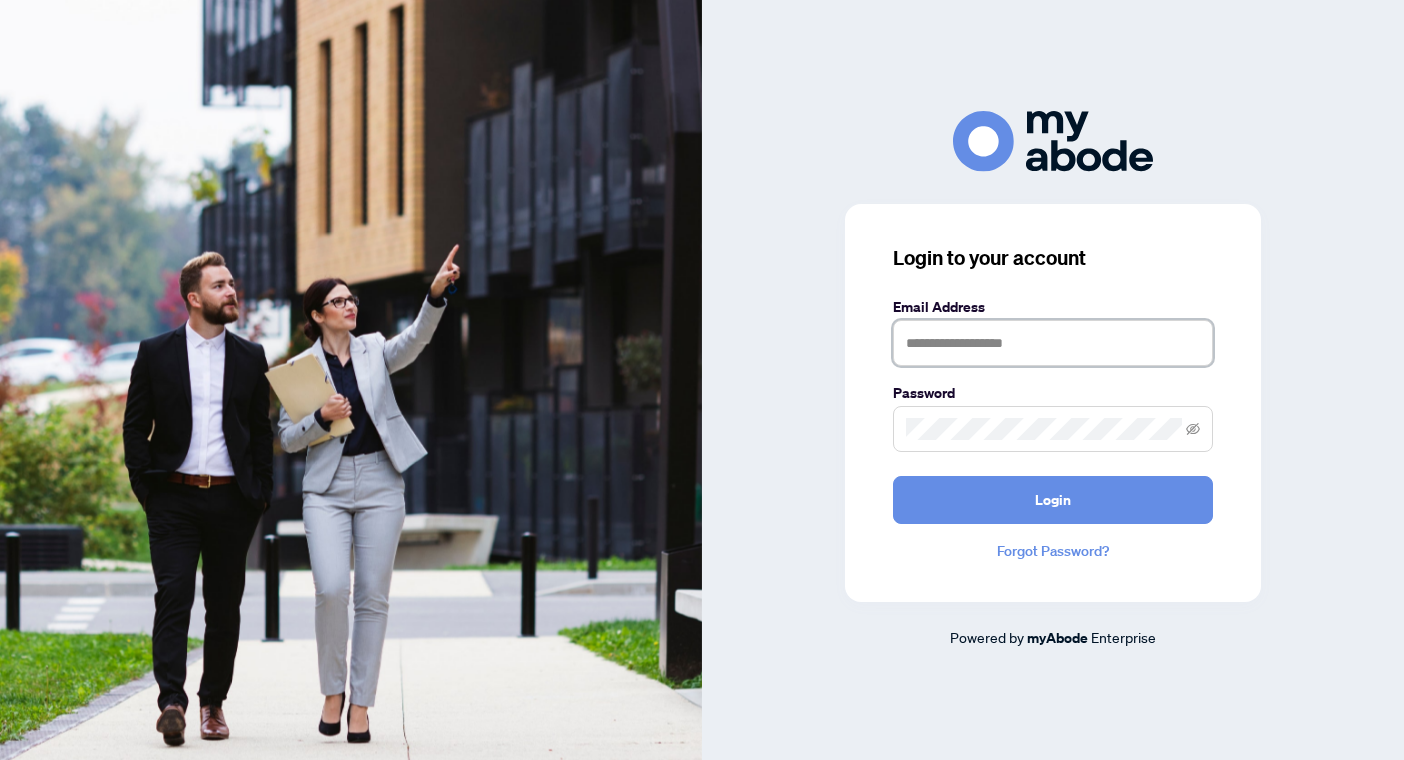 click at bounding box center (1053, 343) 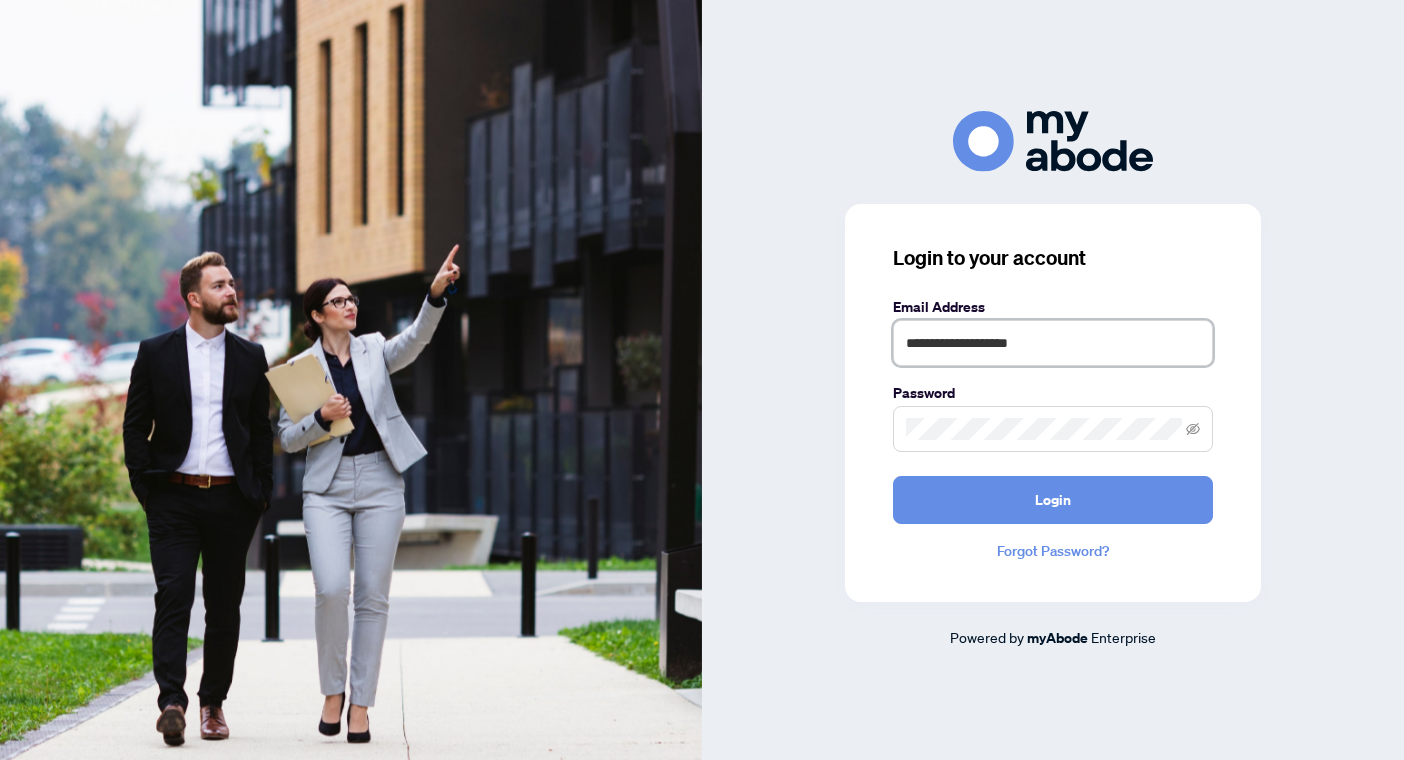 type on "**********" 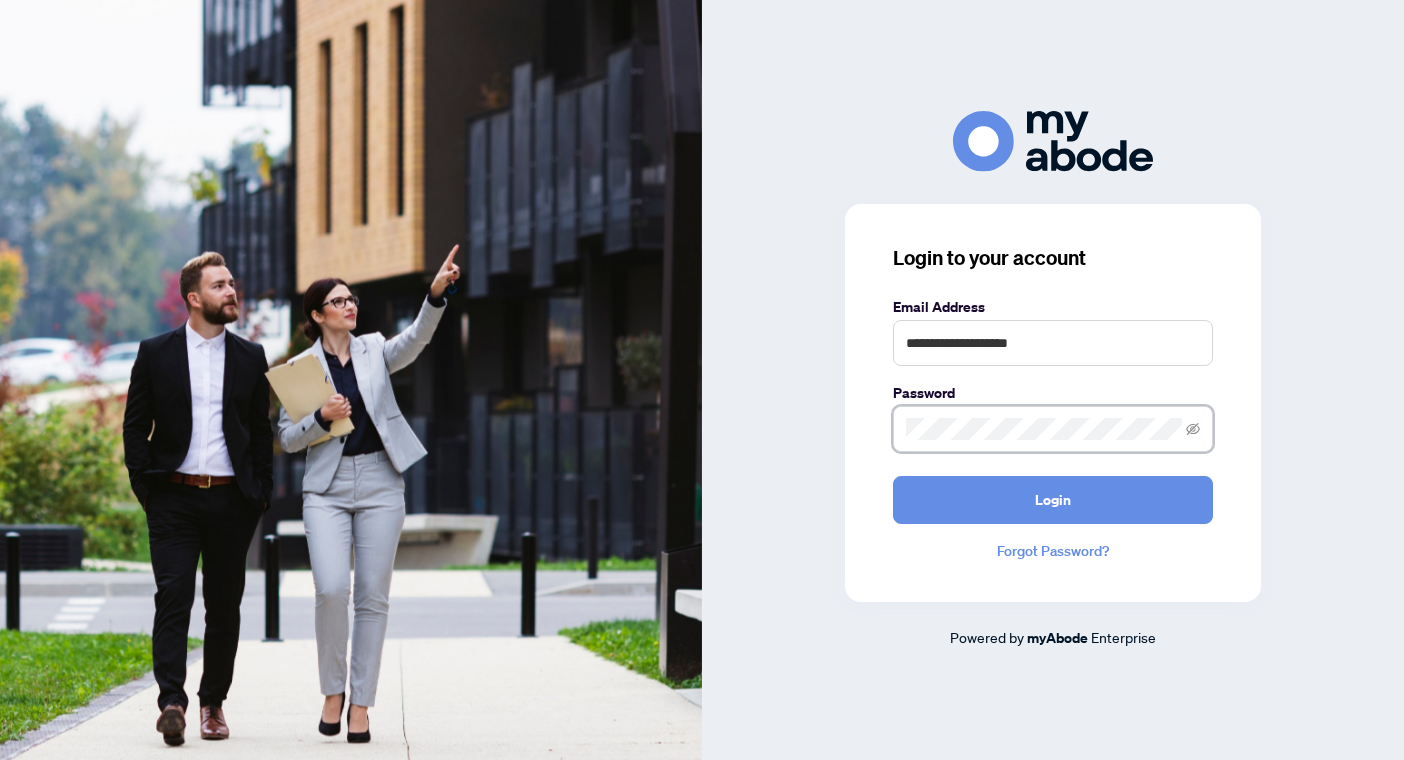 click on "Login" at bounding box center [1053, 500] 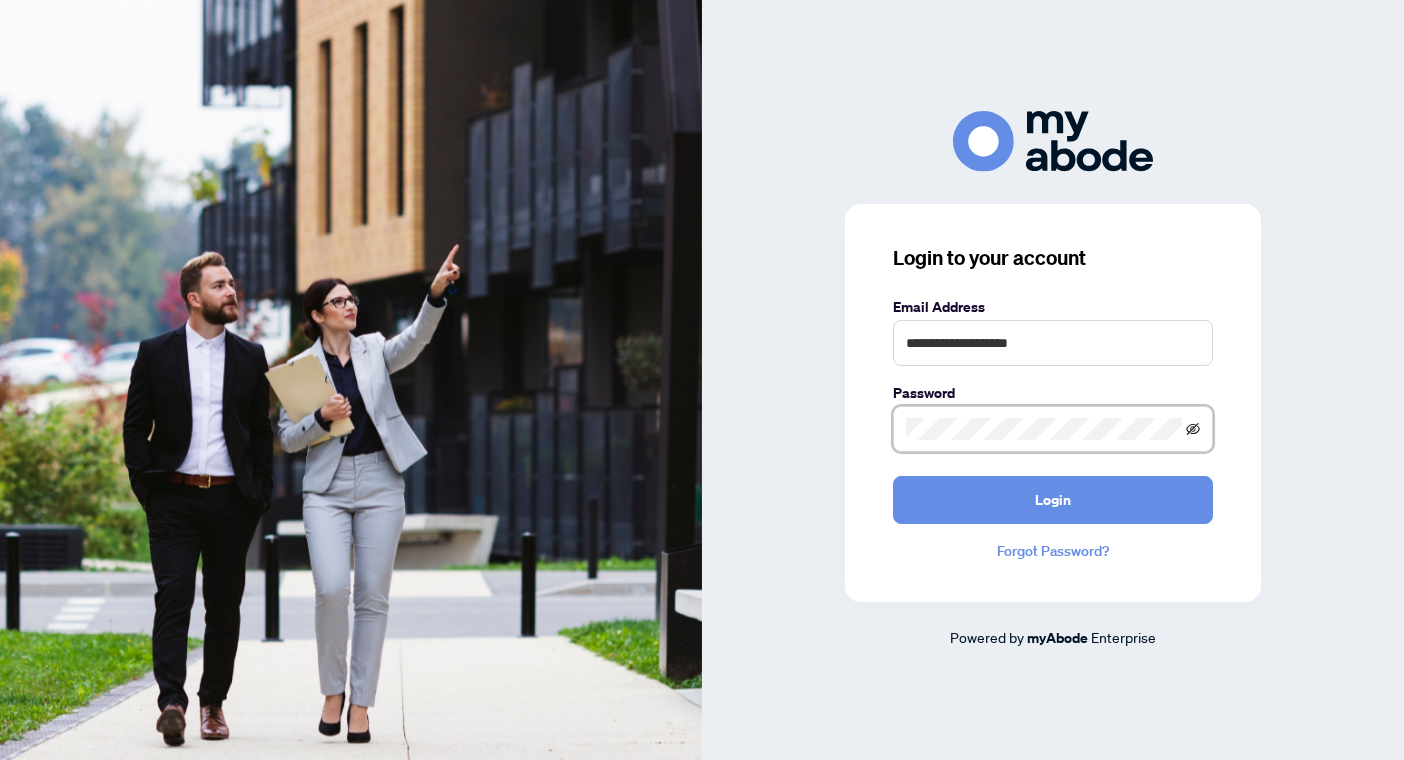 click 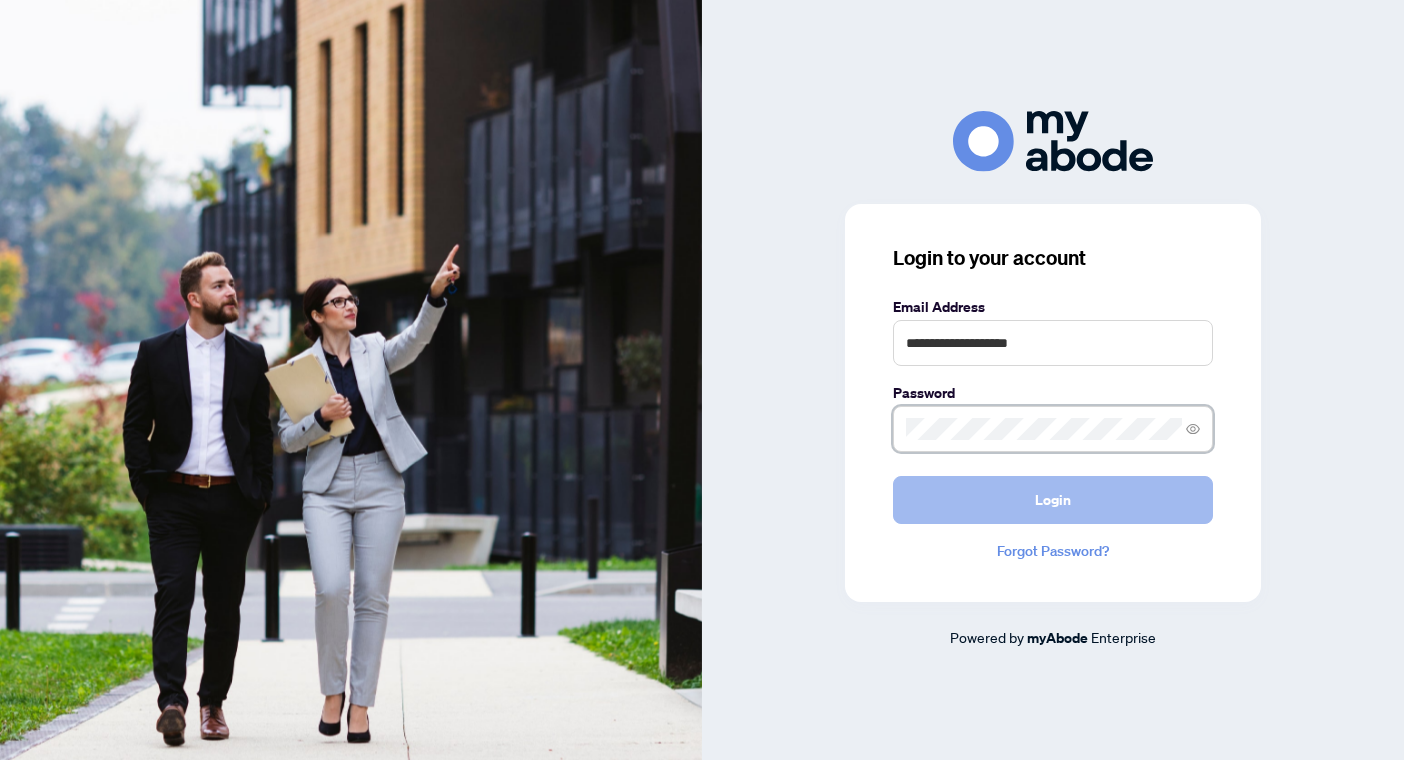 click on "Login" at bounding box center (1053, 500) 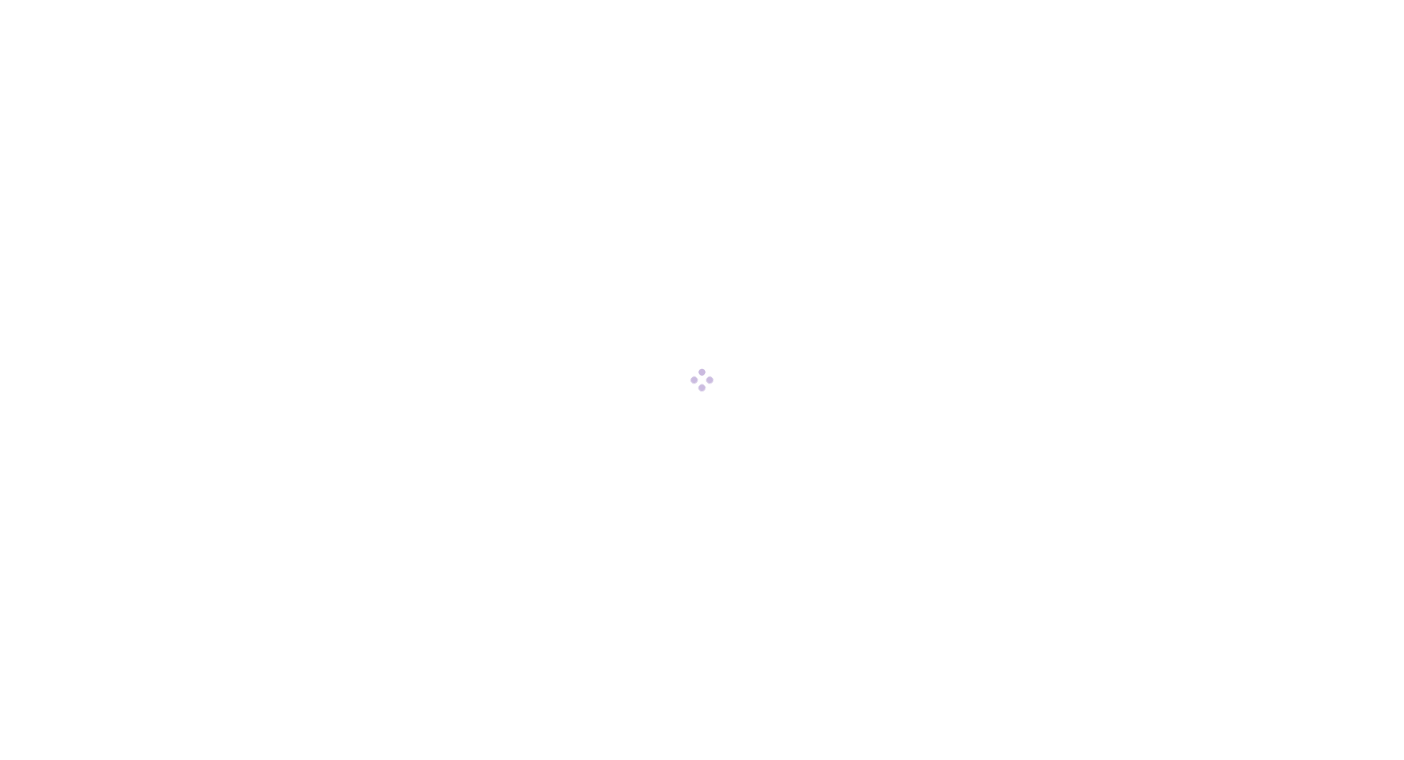 scroll, scrollTop: 0, scrollLeft: 0, axis: both 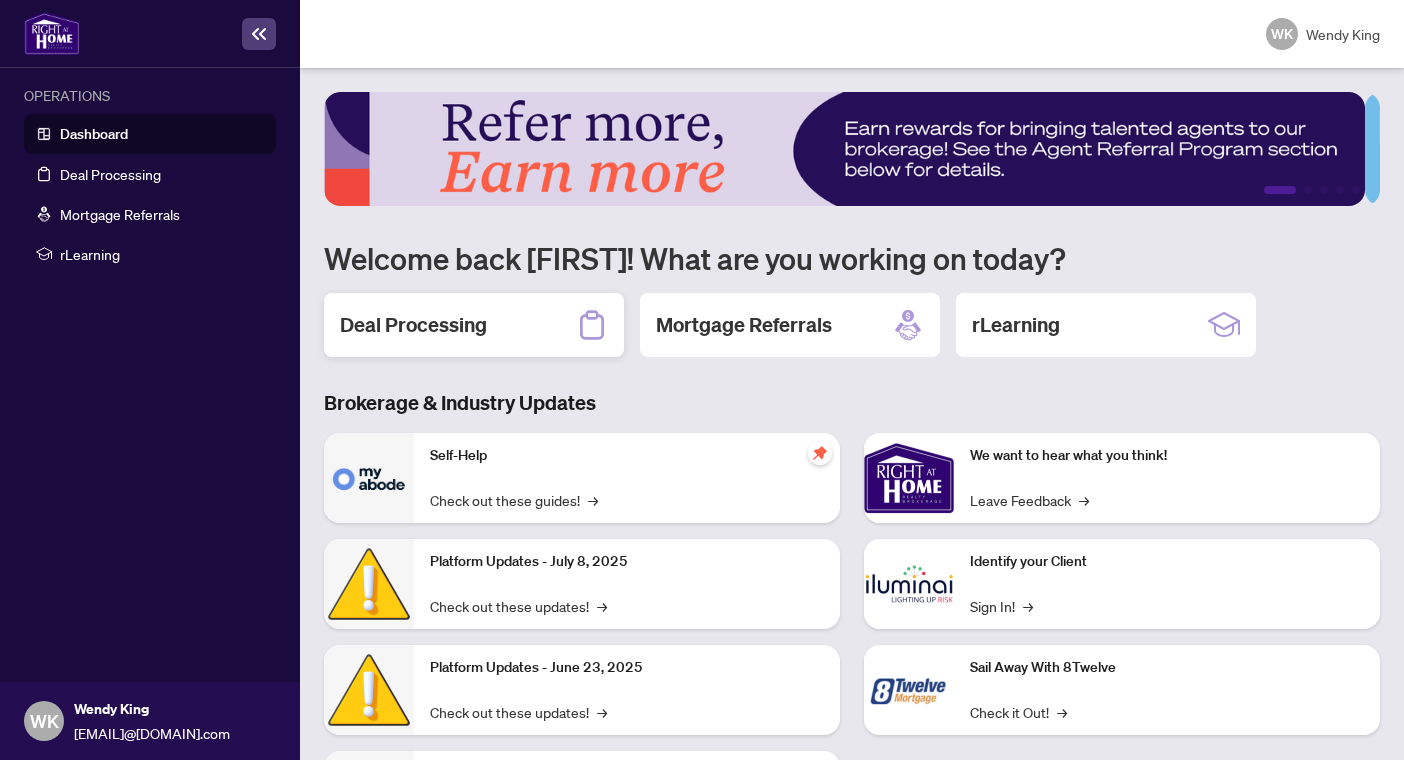 click on "Deal Processing" at bounding box center (413, 325) 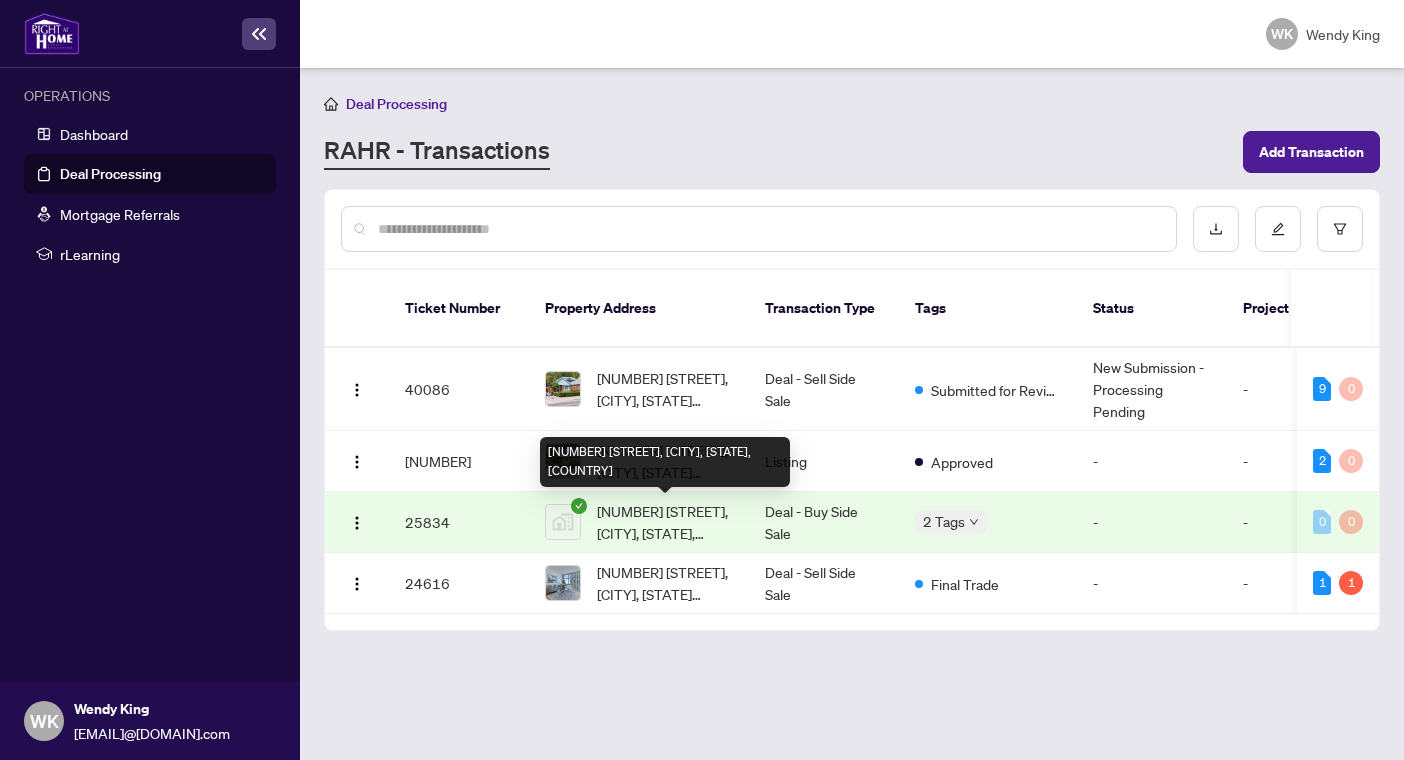 click on "[NUMBER] [STREET], [CITY], [STATE], [COUNTRY]" at bounding box center [665, 522] 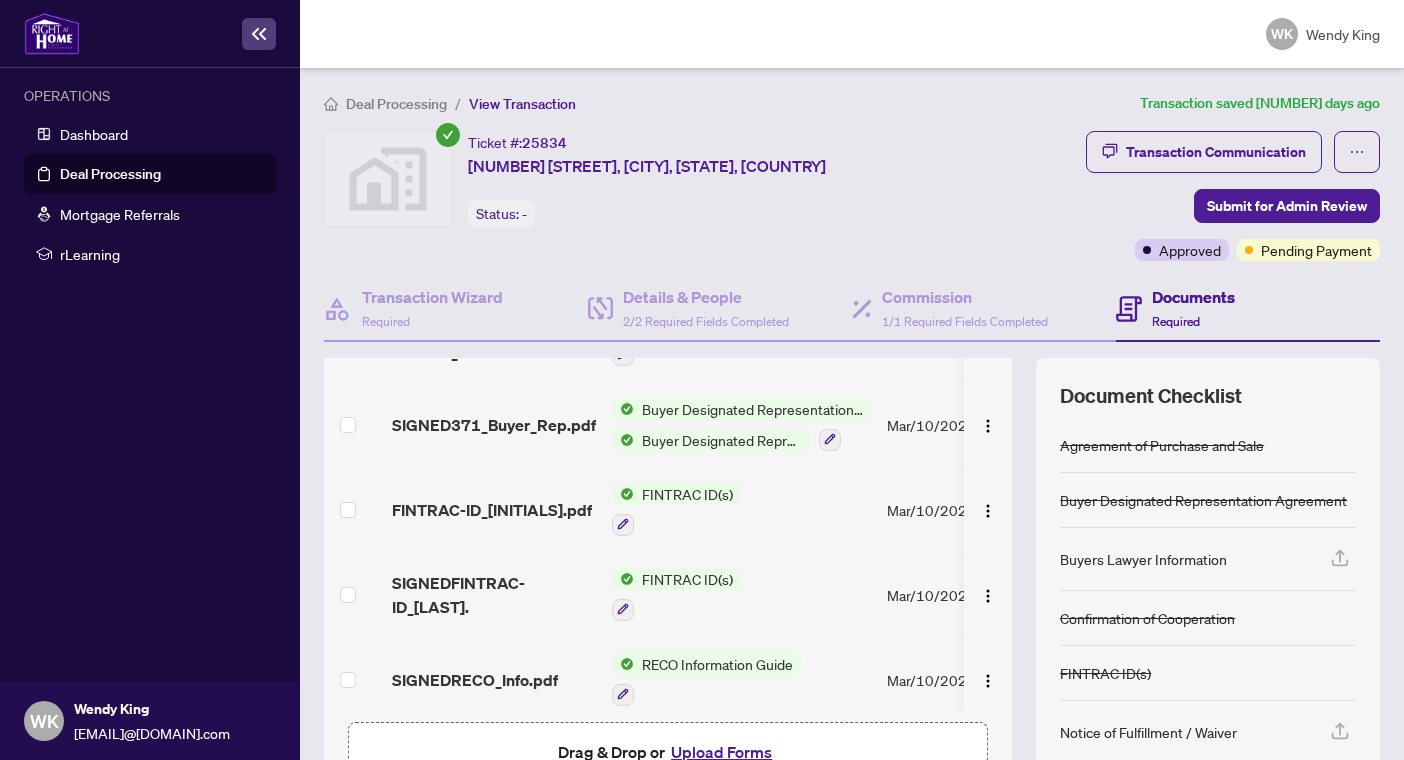scroll, scrollTop: 1076, scrollLeft: 0, axis: vertical 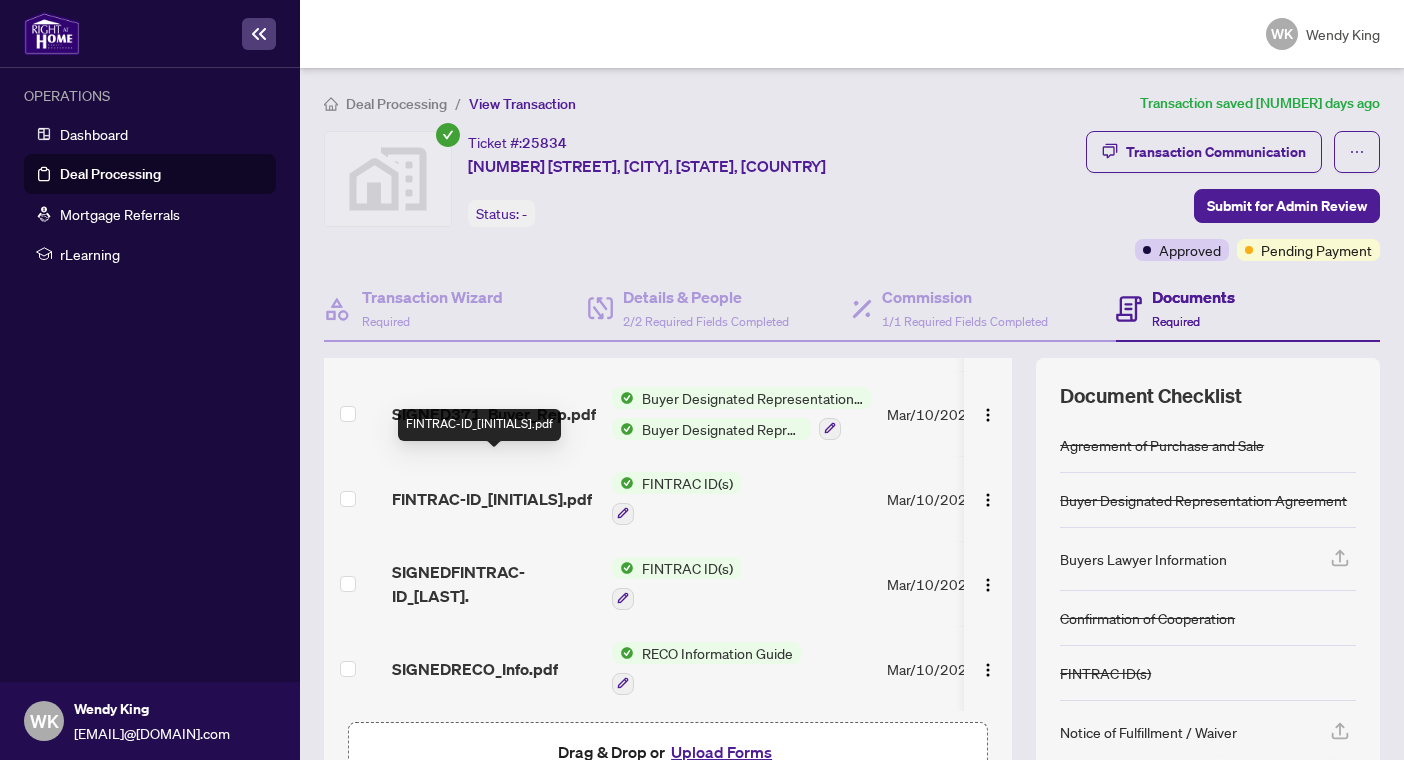 click on "FINTRAC-ID_[INITIALS].pdf" at bounding box center (492, 499) 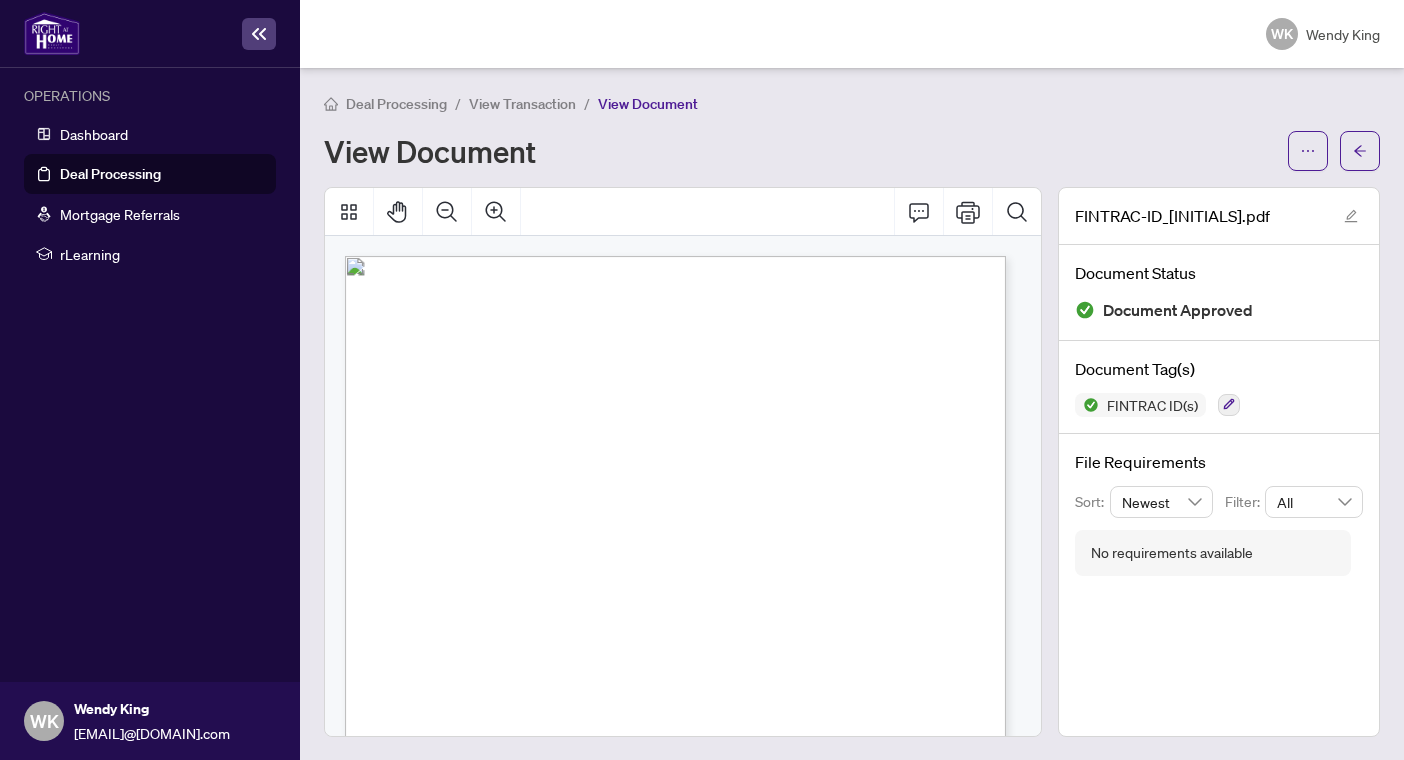 drag, startPoint x: 603, startPoint y: 566, endPoint x: 905, endPoint y: 570, distance: 302.0265 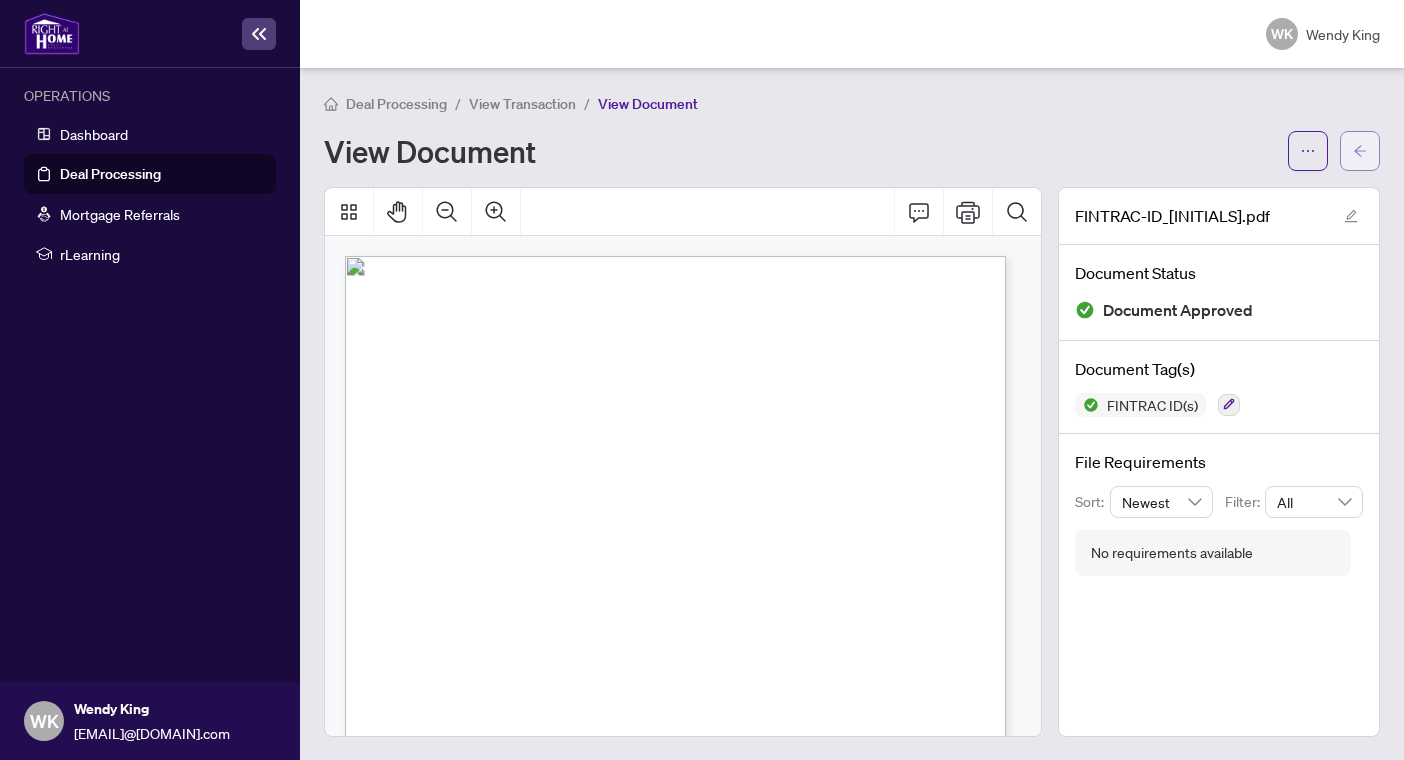 click 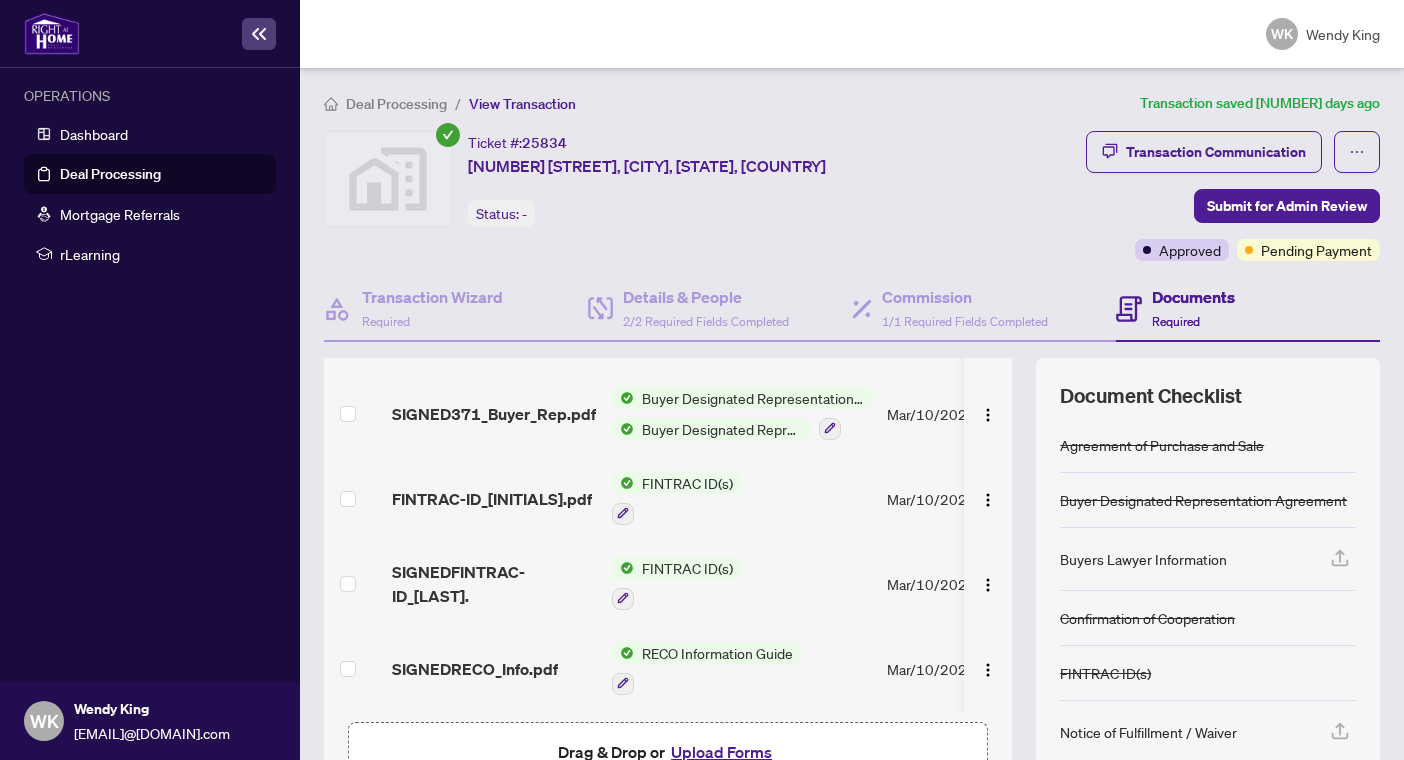 scroll, scrollTop: 1076, scrollLeft: 0, axis: vertical 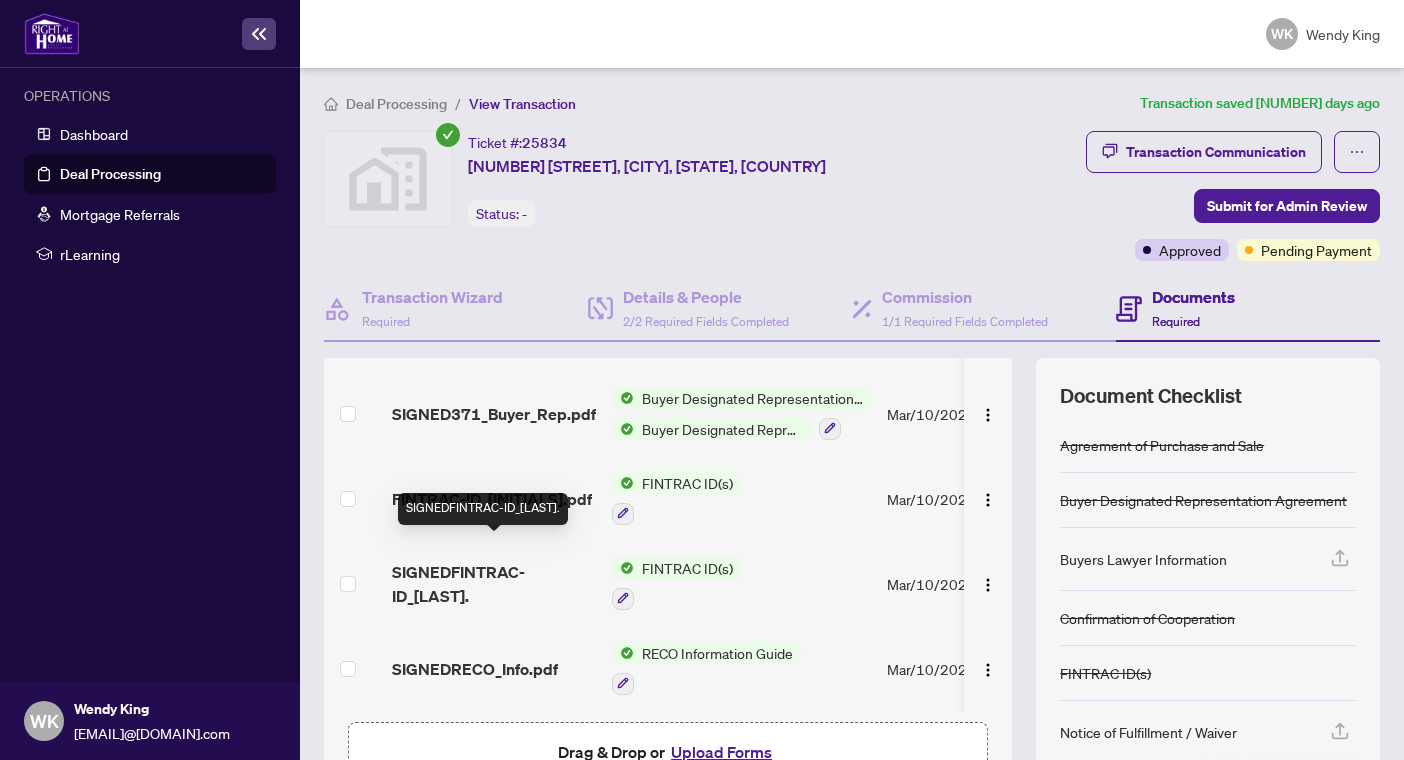 click on "SIGNEDFINTRAC-ID_[LAST]." at bounding box center [494, 584] 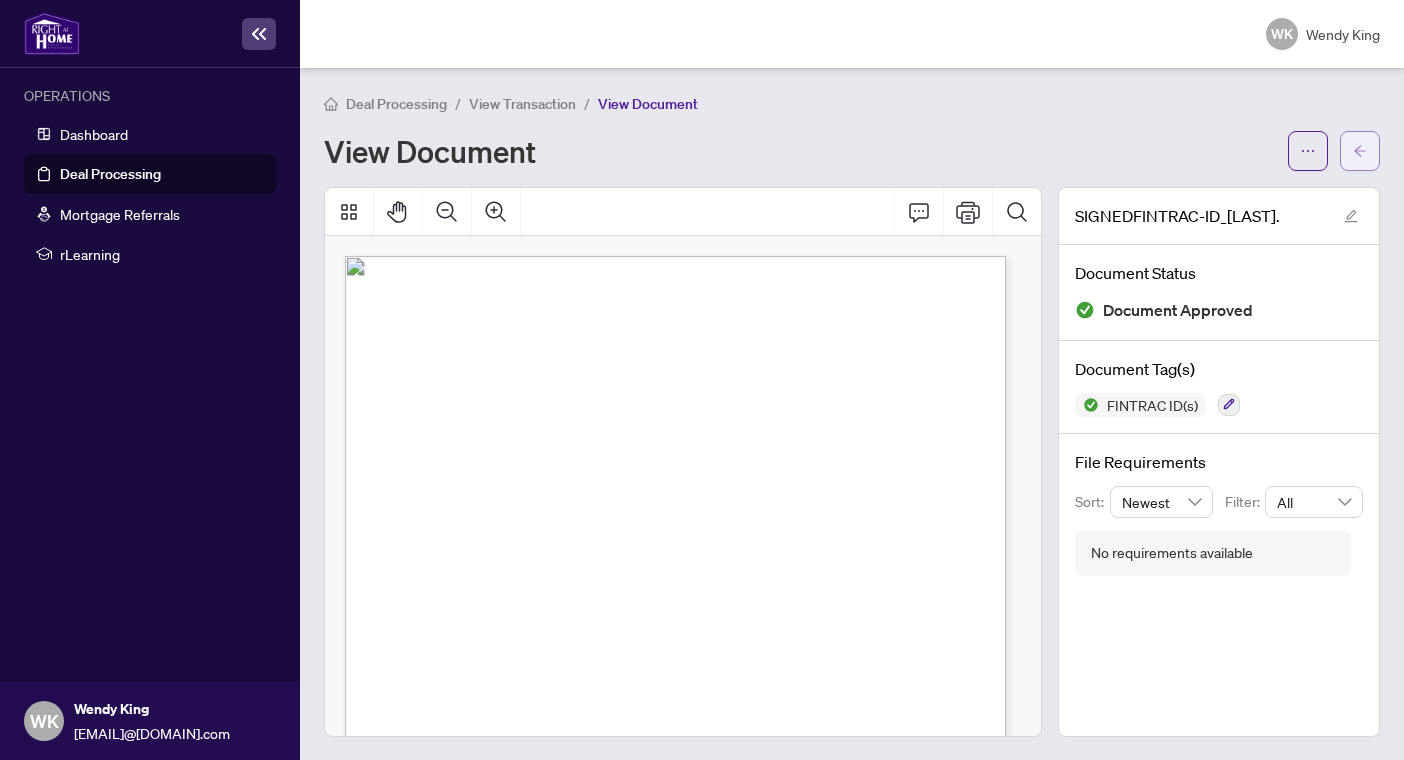 click 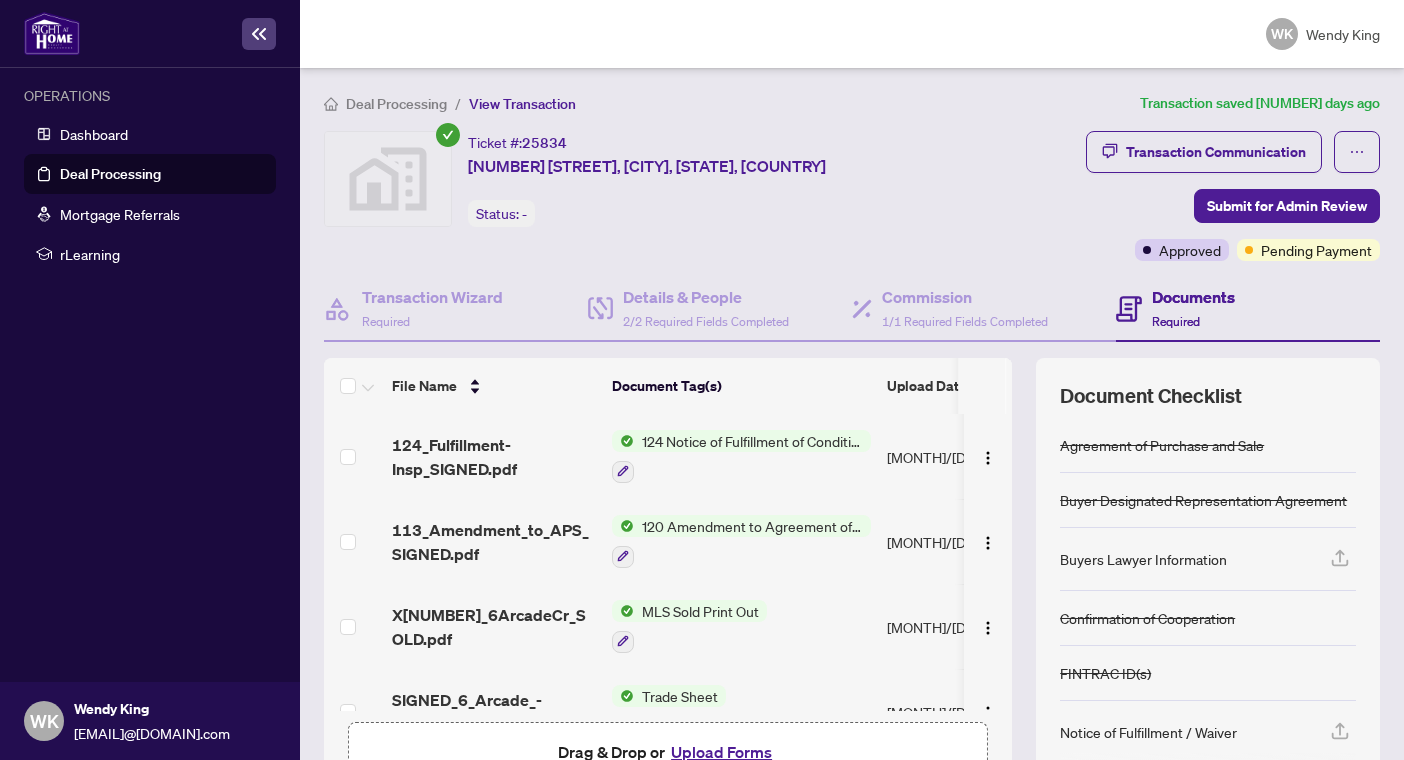 click on "Deal Processing" at bounding box center [396, 104] 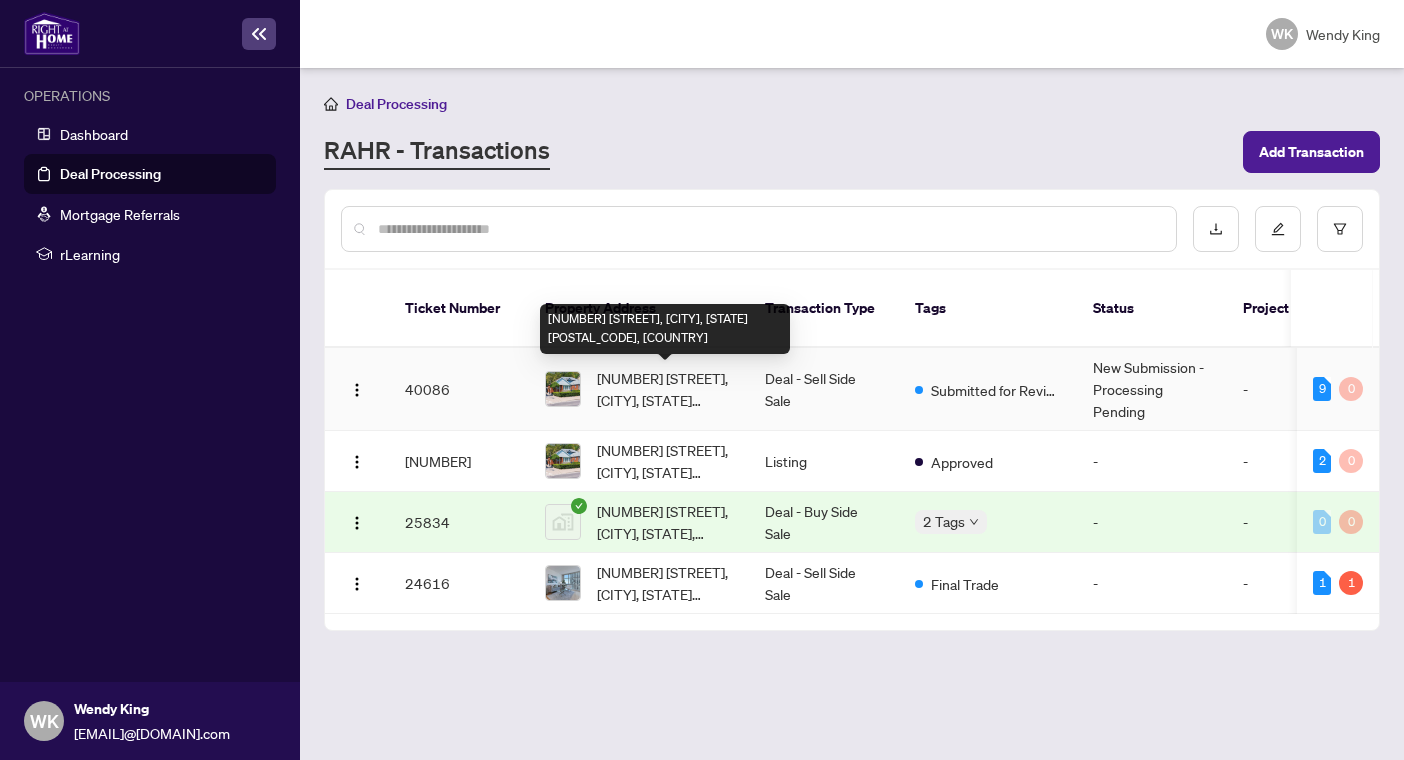 click on "[NUMBER] [STREET], [CITY], [STATE] [POSTAL_CODE], [COUNTRY]" at bounding box center [665, 389] 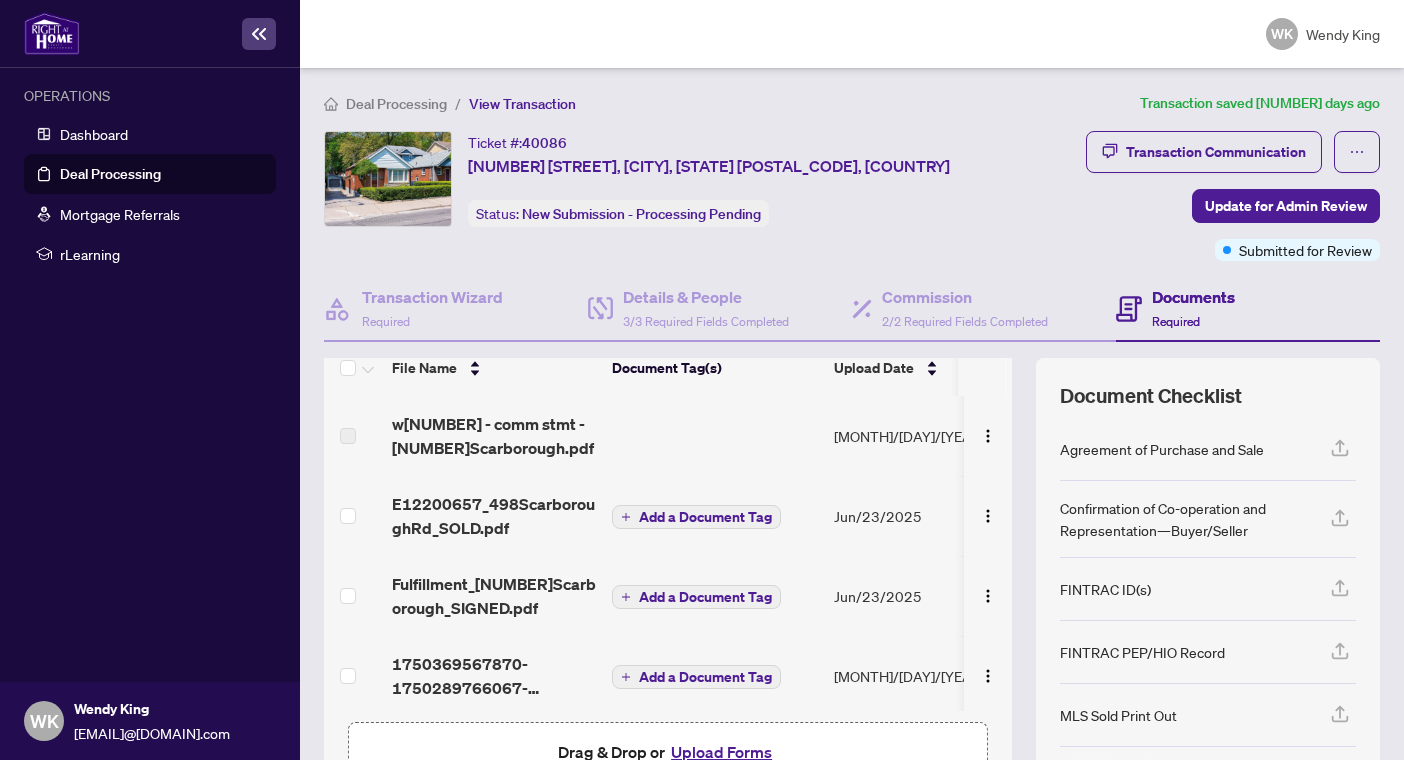 scroll, scrollTop: 0, scrollLeft: 0, axis: both 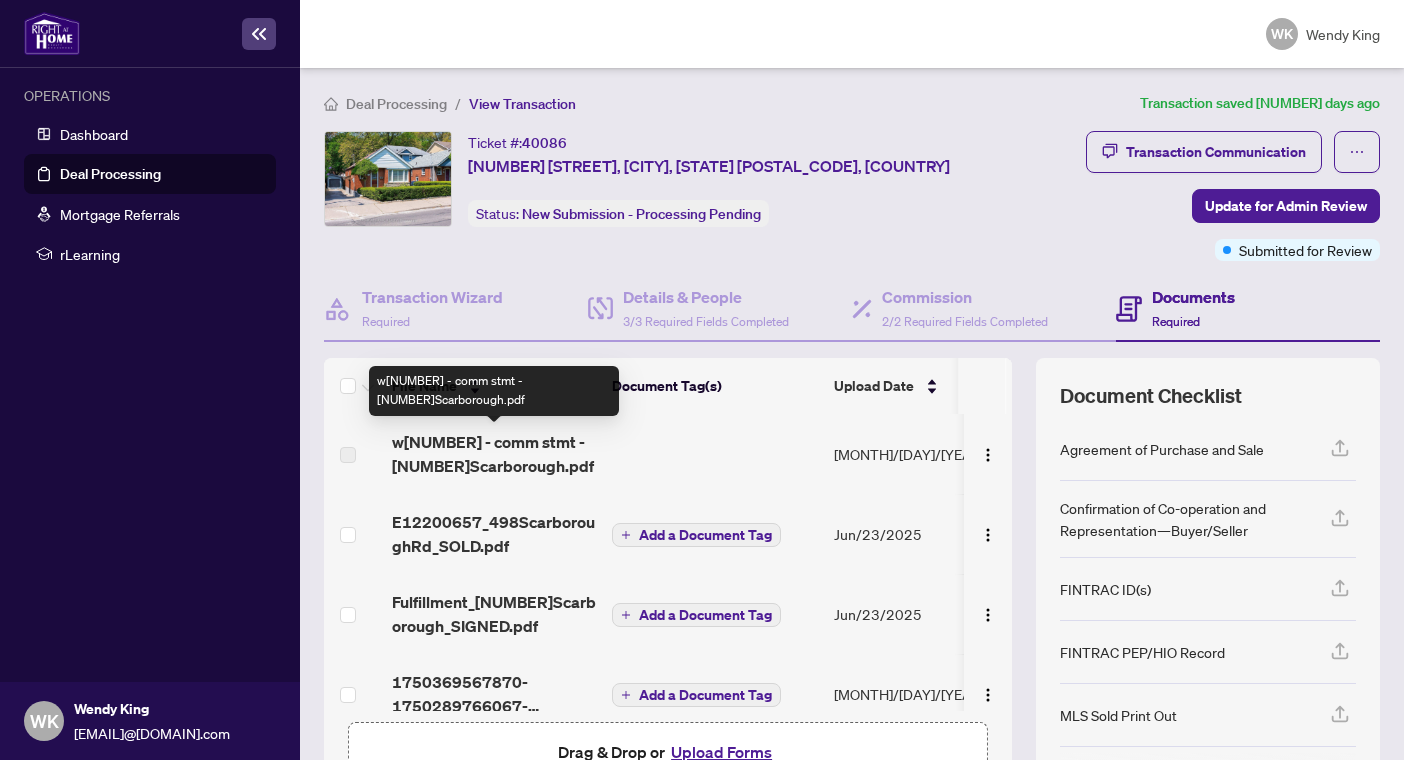 click on "w[NUMBER] - comm stmt - [NUMBER]Scarborough.pdf" at bounding box center (494, 454) 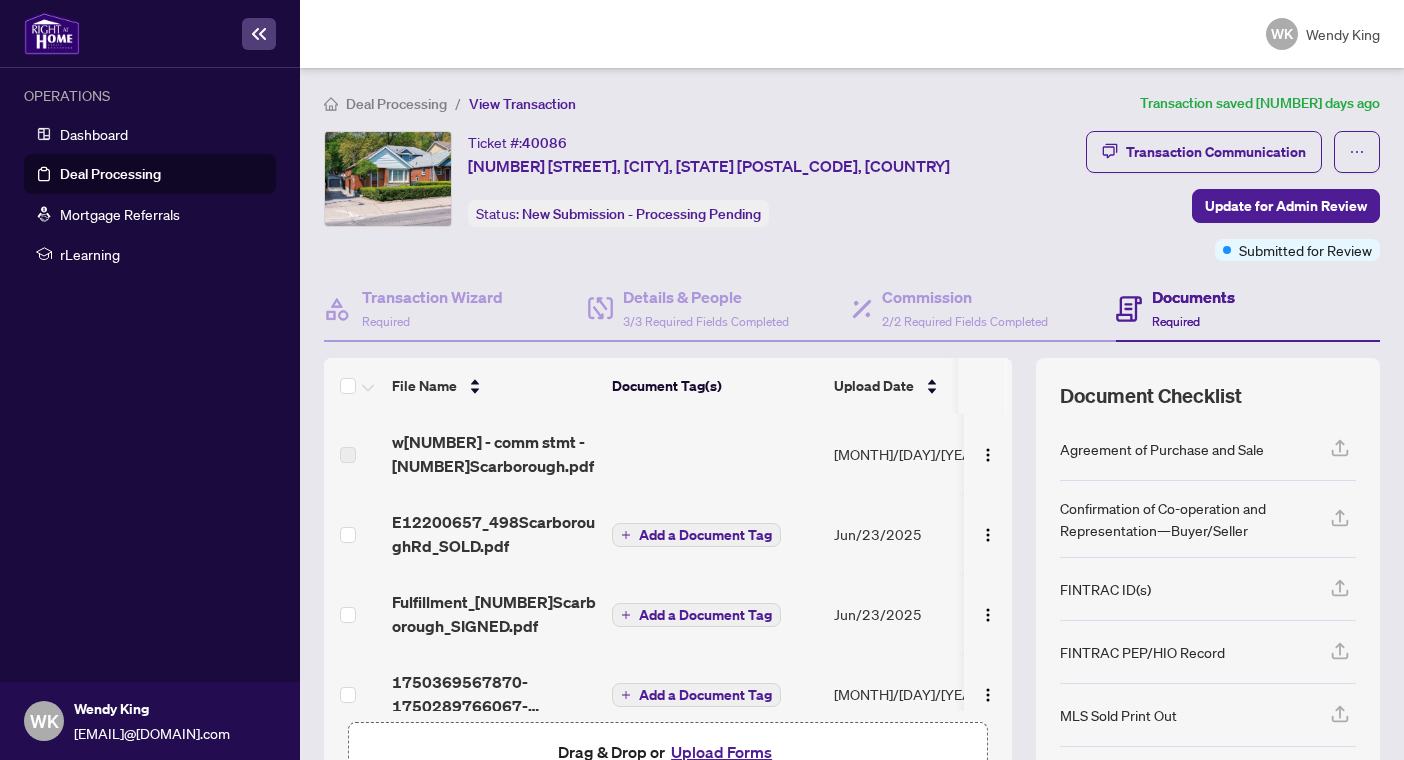 click on "[MONTH]/[DAY]/[YEAR]" at bounding box center (909, 454) 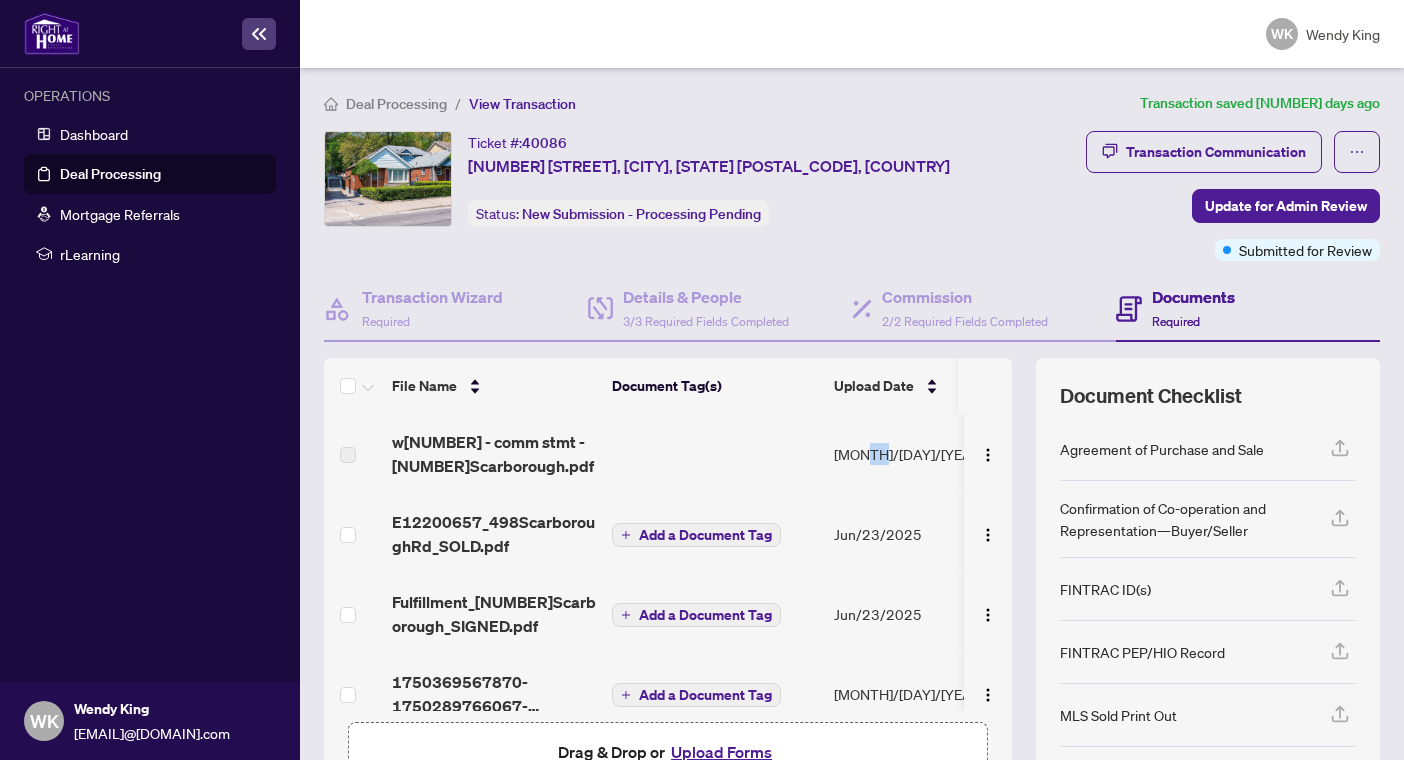 click on "[MONTH]/[DAY]/[YEAR]" at bounding box center [909, 454] 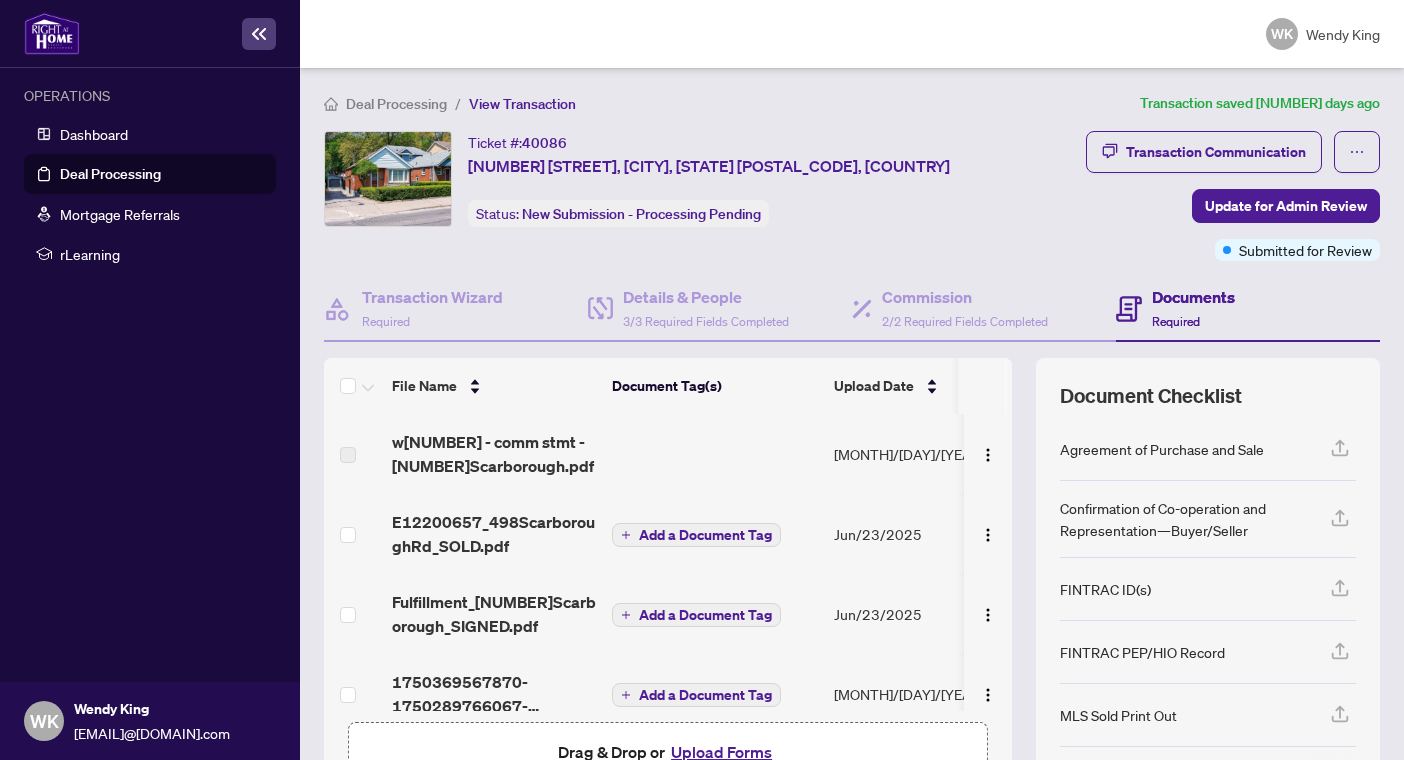 click on "w[NUMBER] - comm stmt - [NUMBER]Scarborough.pdf" at bounding box center (494, 454) 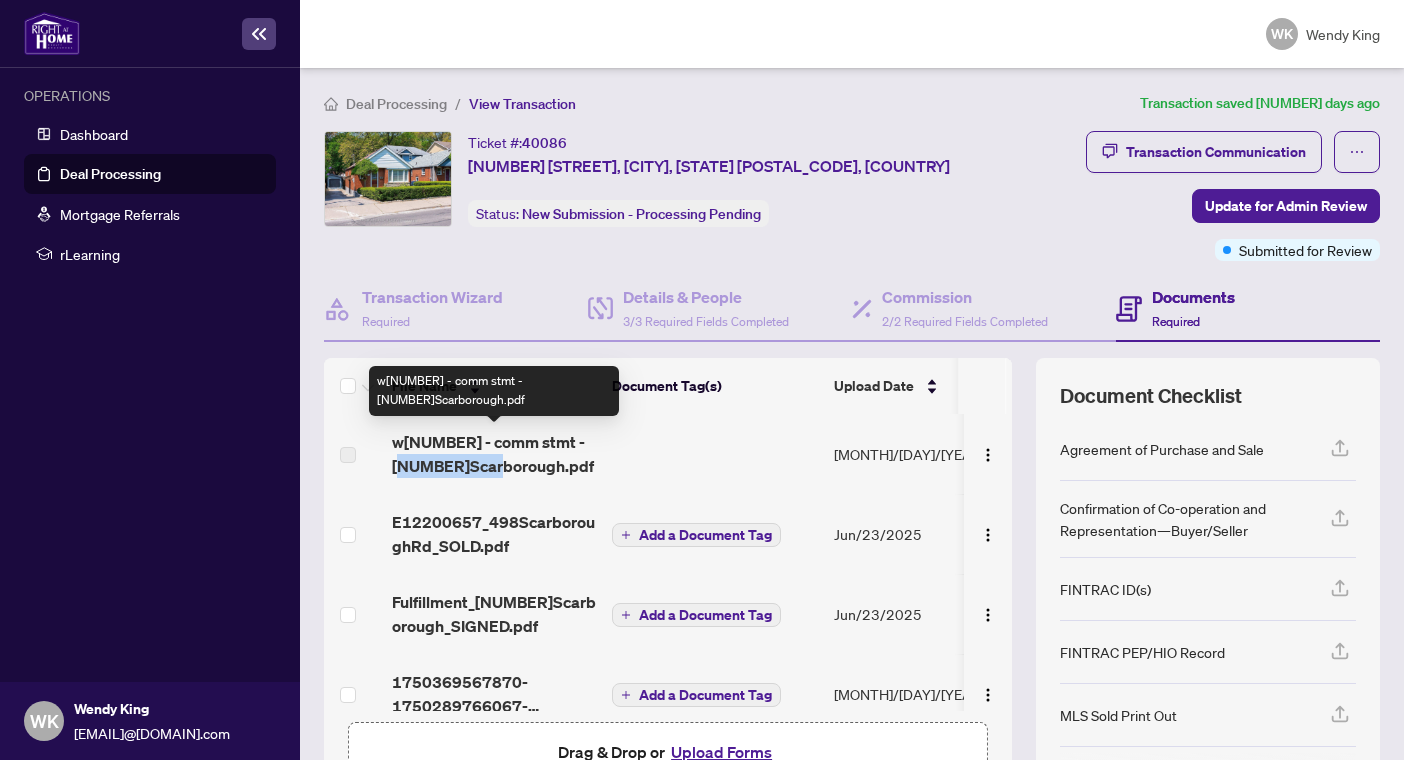 click on "w[NUMBER] - comm stmt - [NUMBER]Scarborough.pdf" at bounding box center [494, 454] 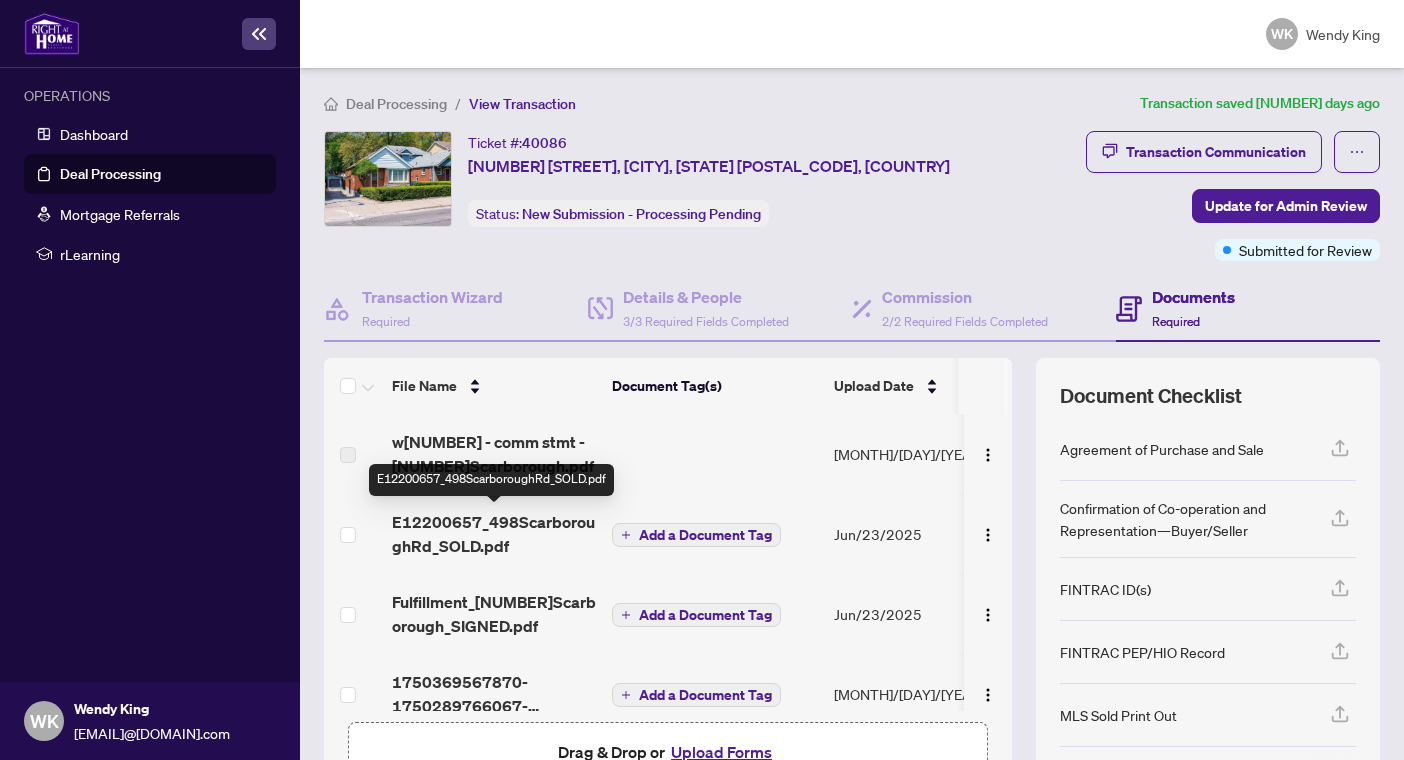 click on "E12200657_498ScarboroughRd_SOLD.pdf" at bounding box center [494, 534] 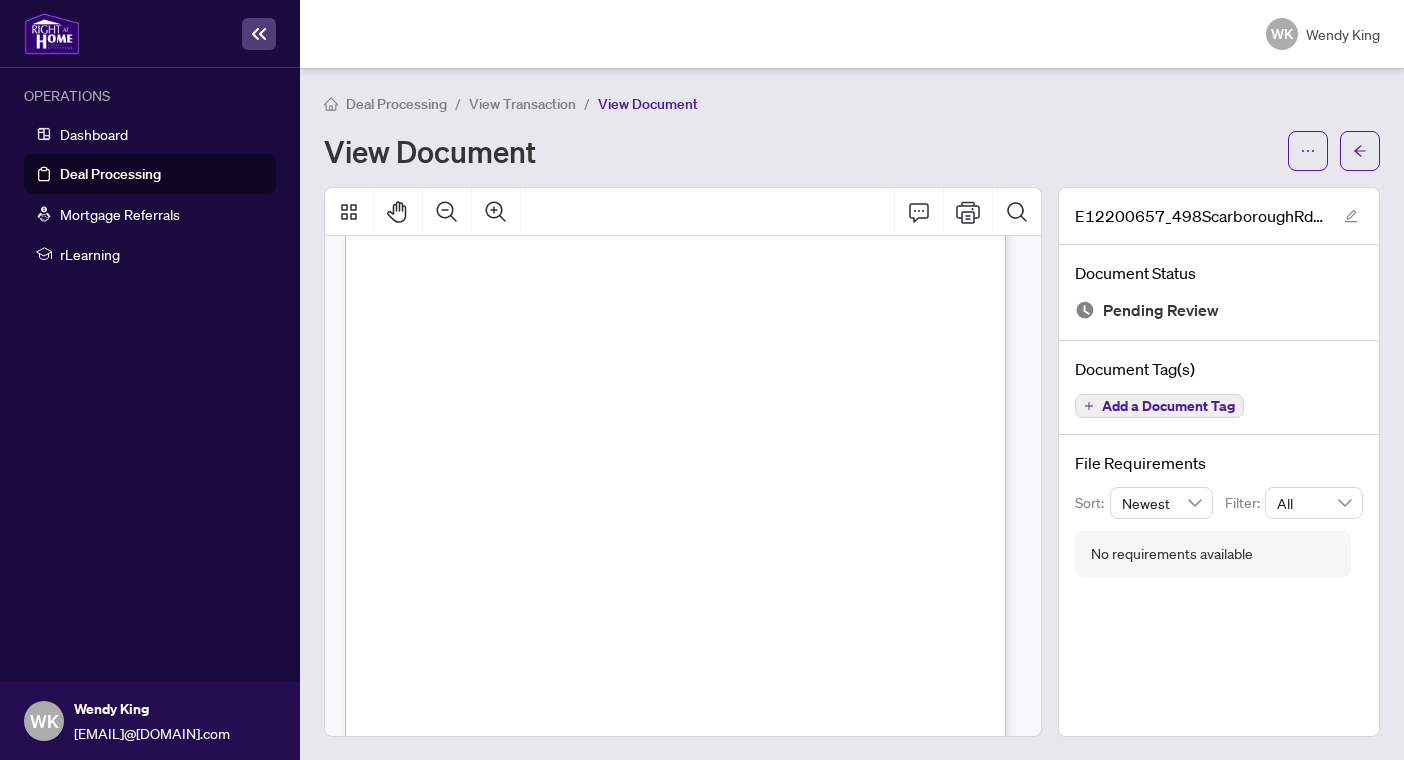 scroll, scrollTop: 0, scrollLeft: 0, axis: both 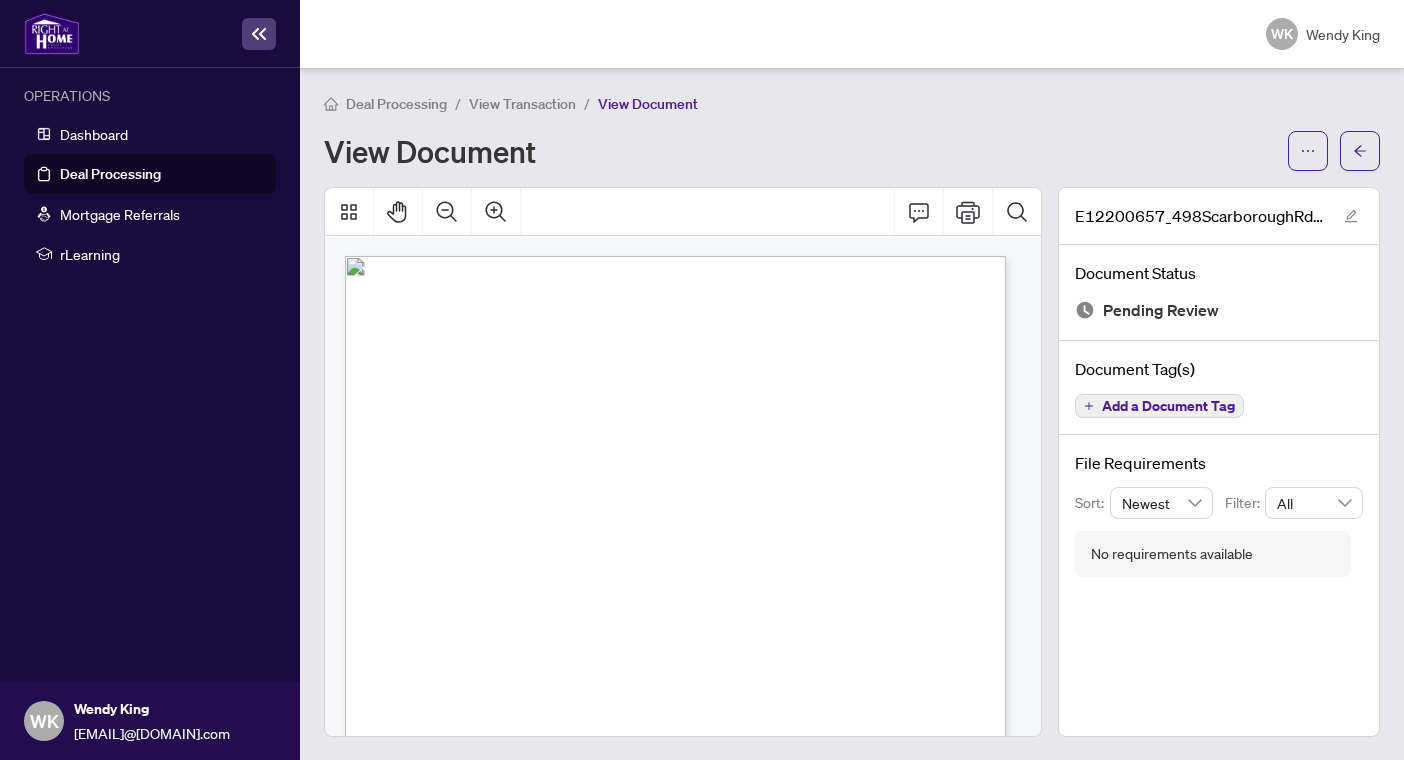 click on "Deal Processing" at bounding box center [396, 104] 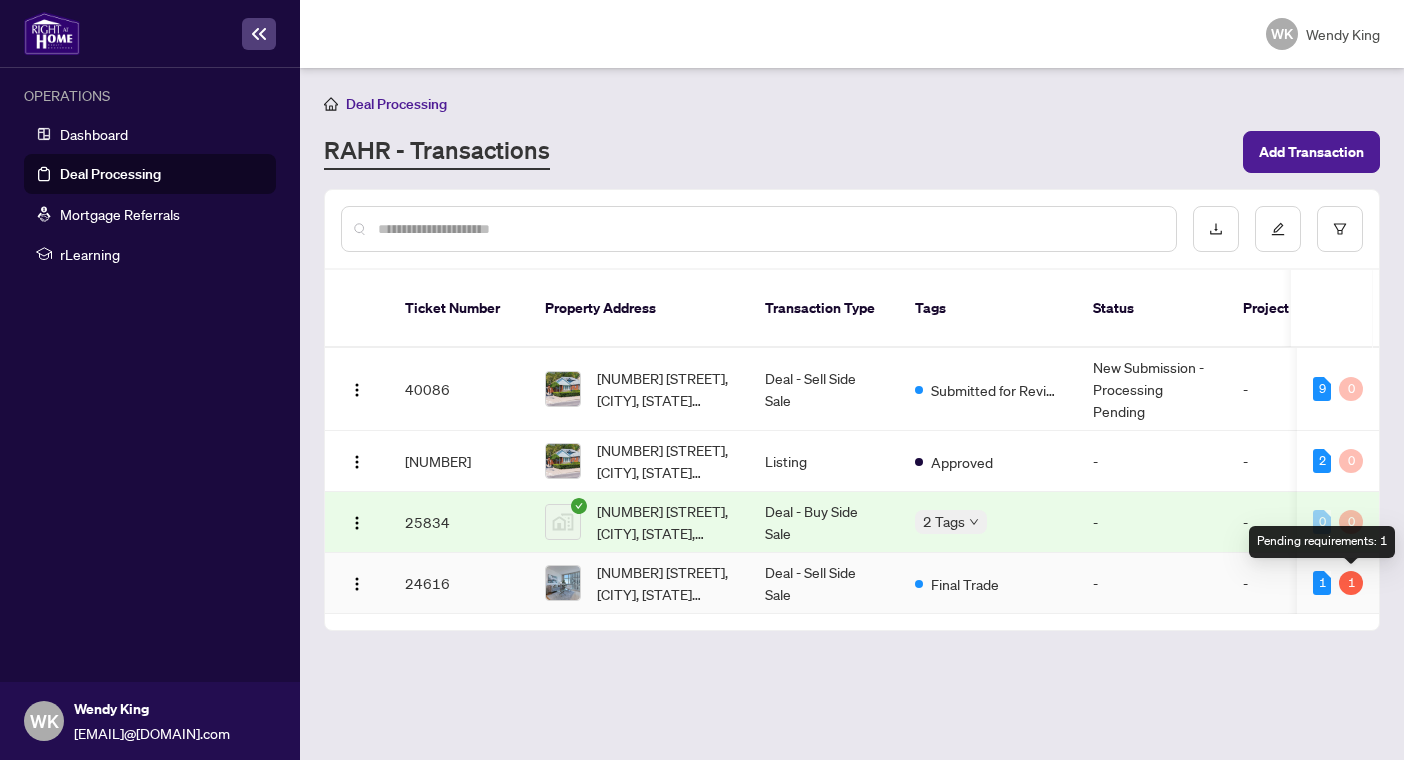 click on "1" at bounding box center (1351, 583) 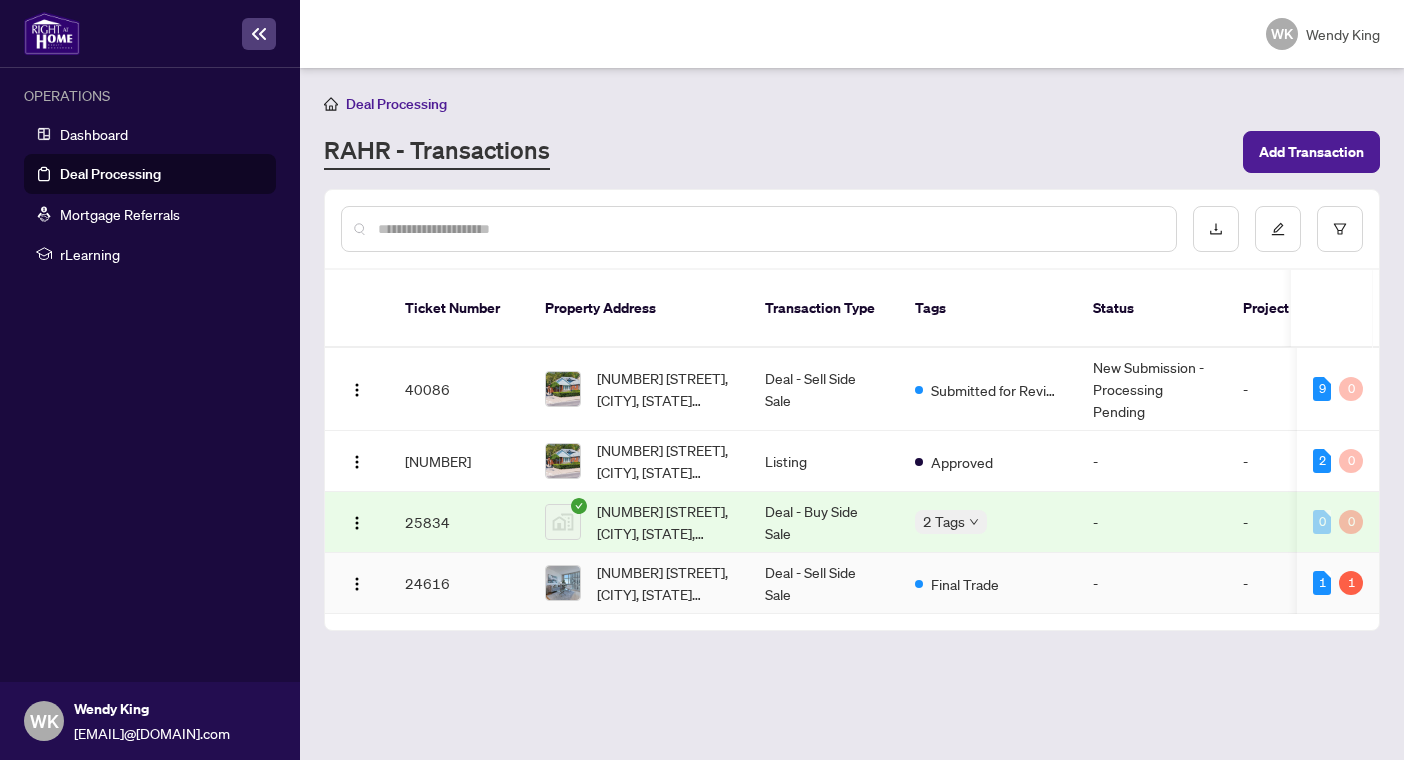 click on "[NUMBER] [STREET], [CITY], [STATE] [POSTAL_CODE], [COUNTRY]" at bounding box center (665, 583) 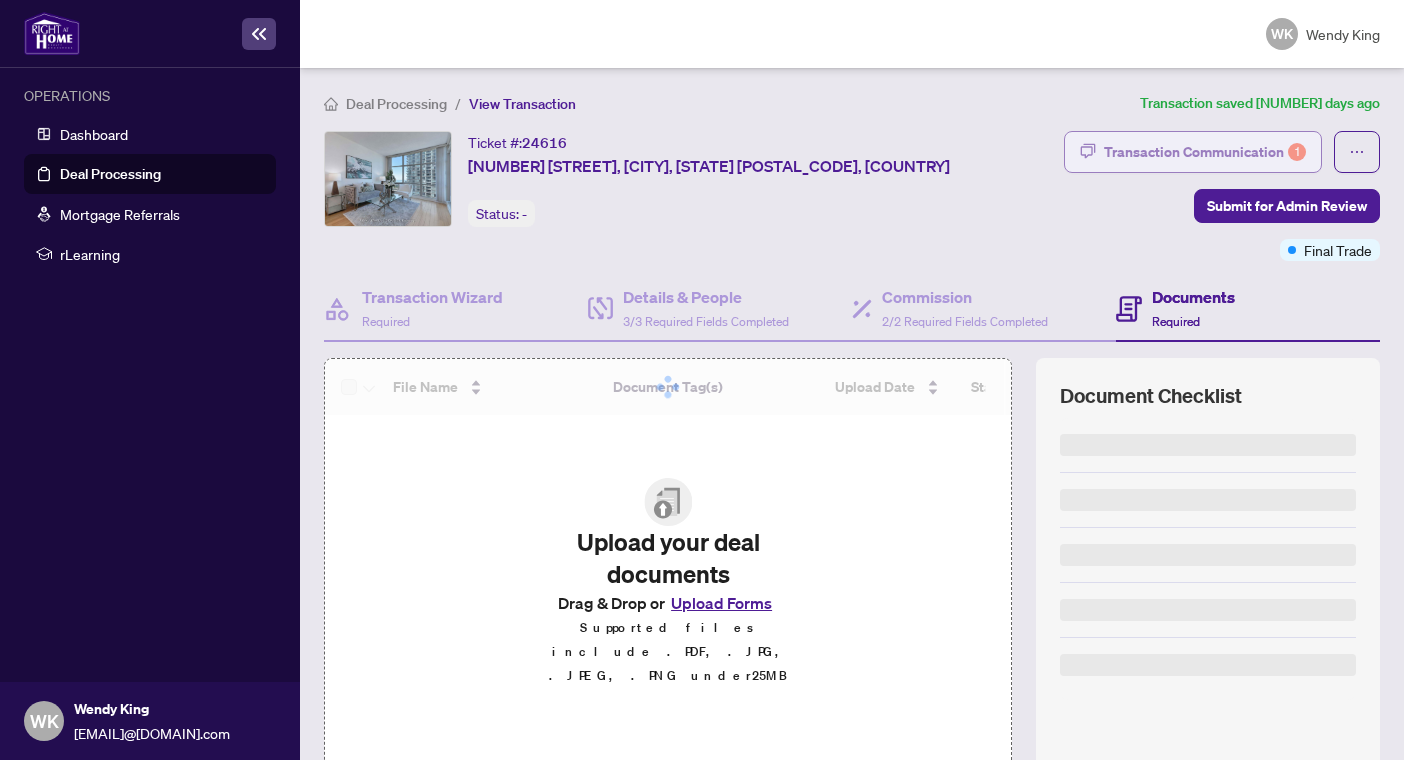 click on "Transaction Communication 1" at bounding box center (1205, 152) 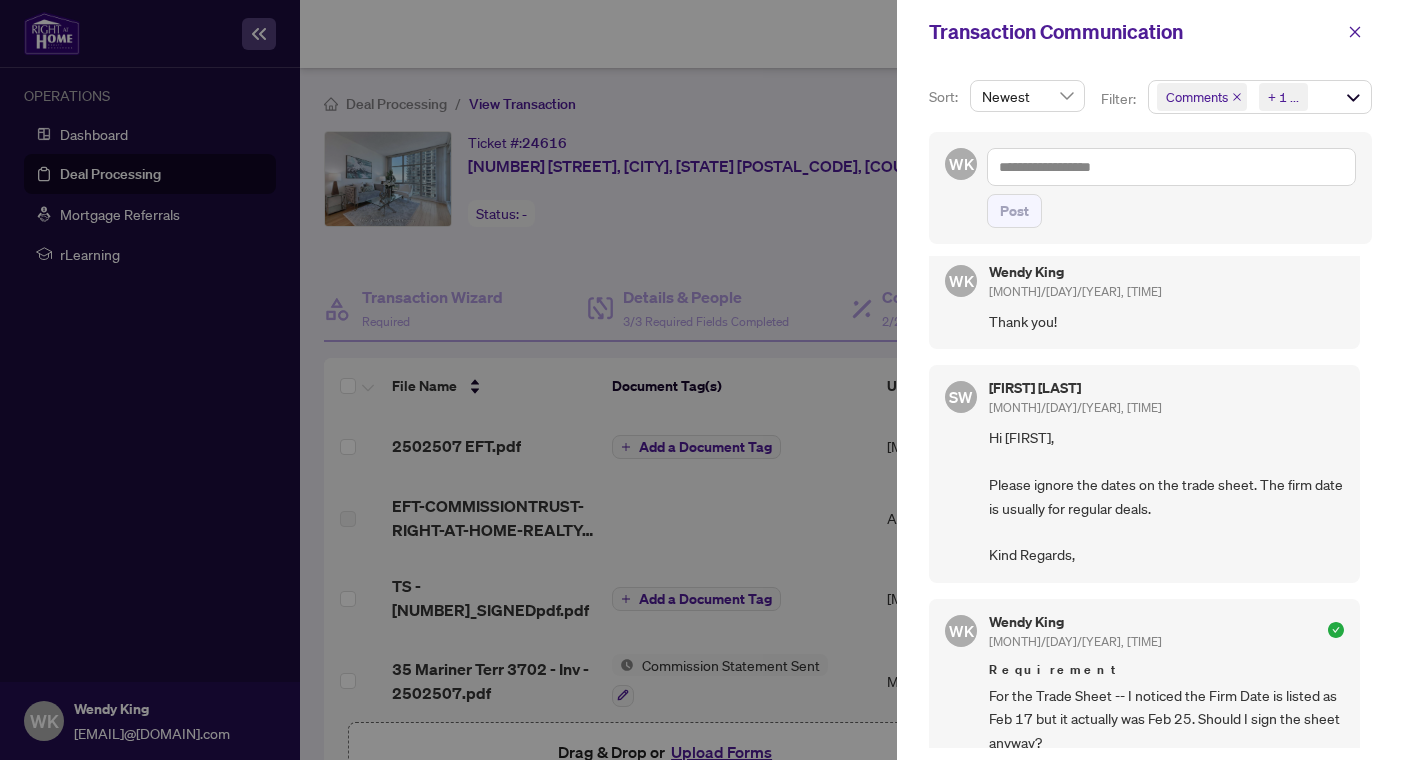 scroll, scrollTop: 0, scrollLeft: 0, axis: both 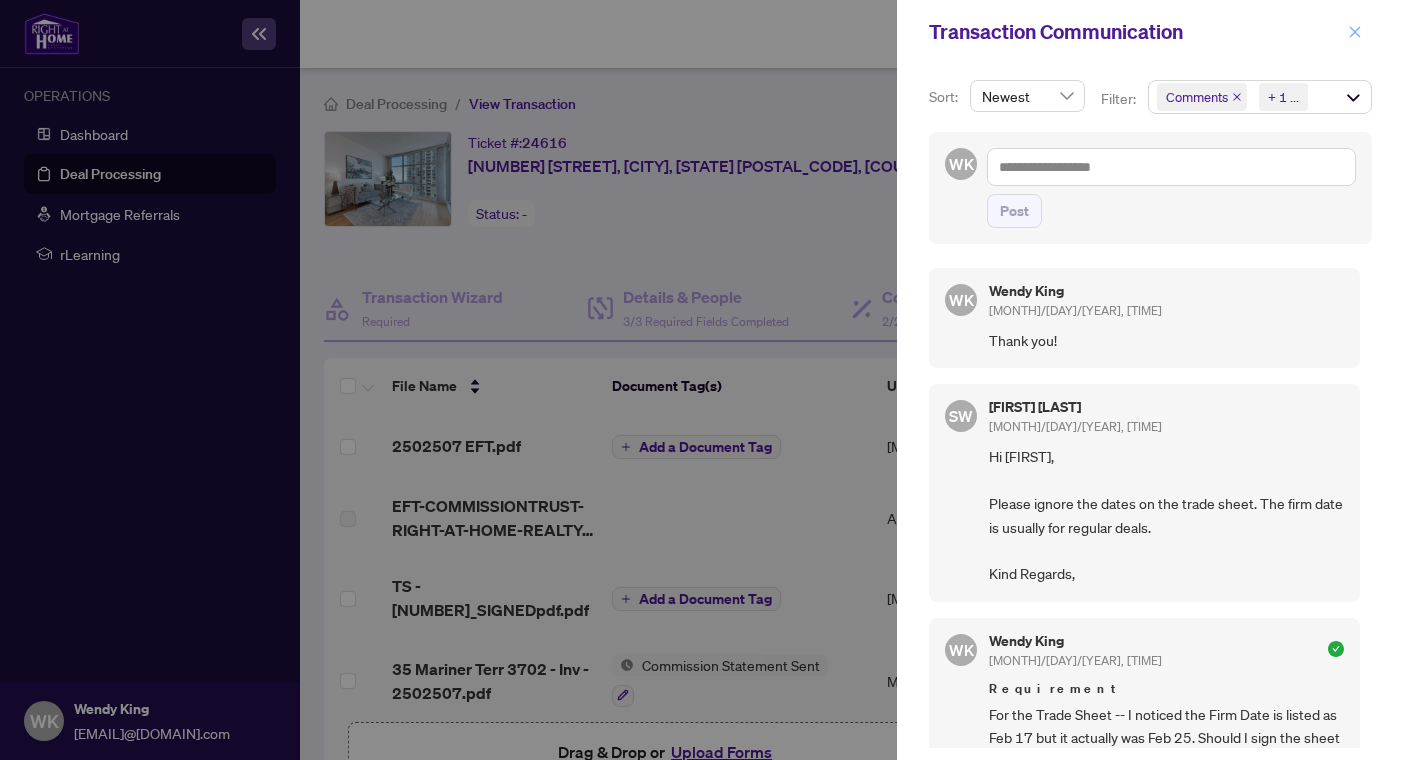 click 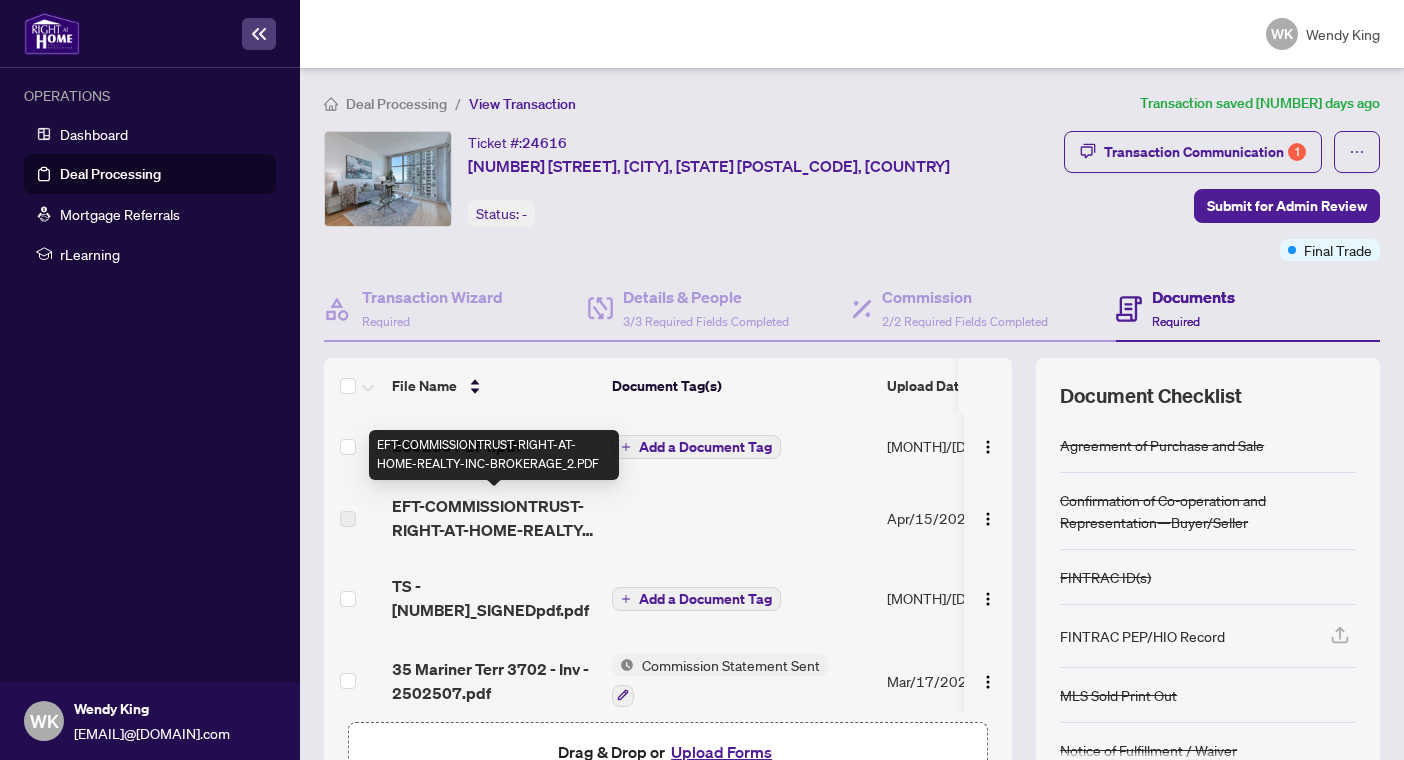 click on "EFT-COMMISSIONTRUST-RIGHT-AT-HOME-REALTY-INC-BROKERAGE_2.PDF" at bounding box center (494, 518) 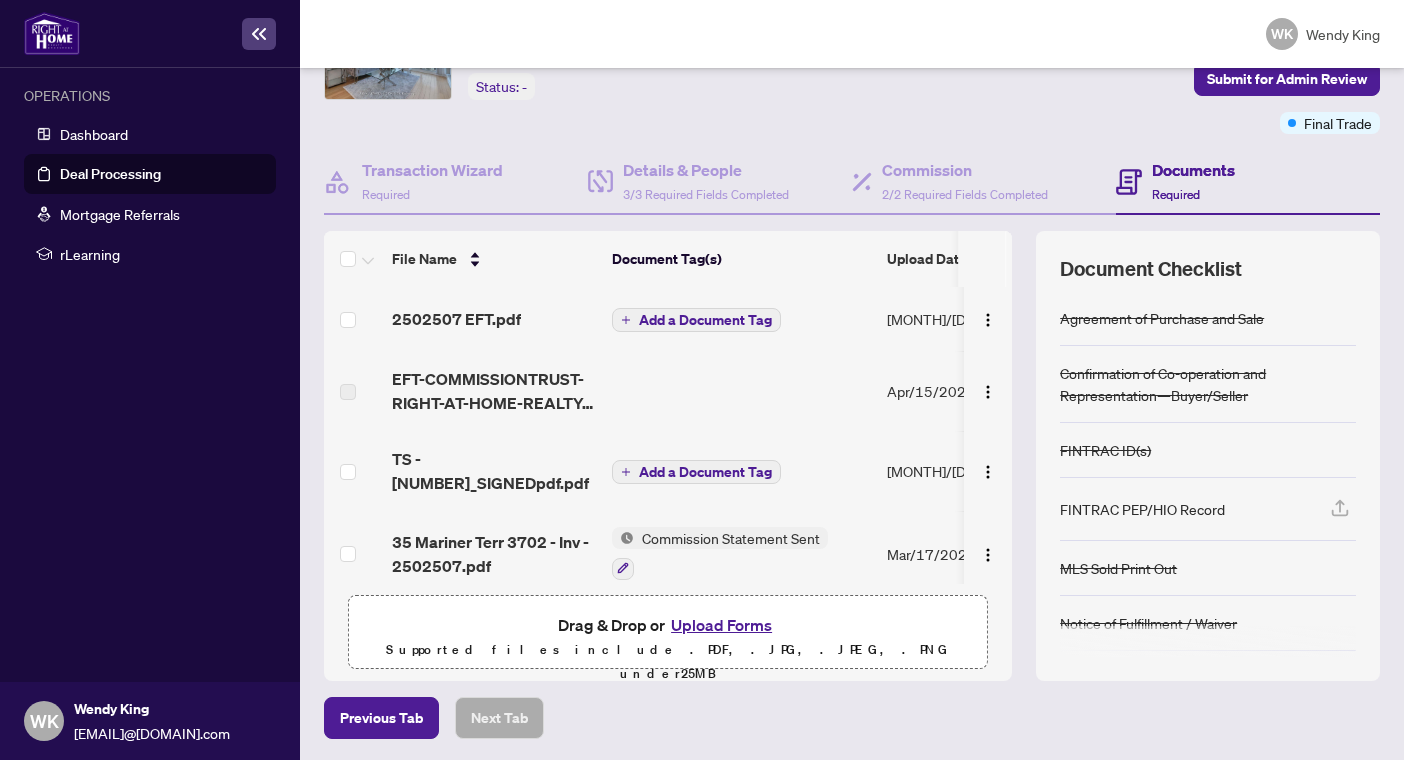 scroll, scrollTop: 128, scrollLeft: 0, axis: vertical 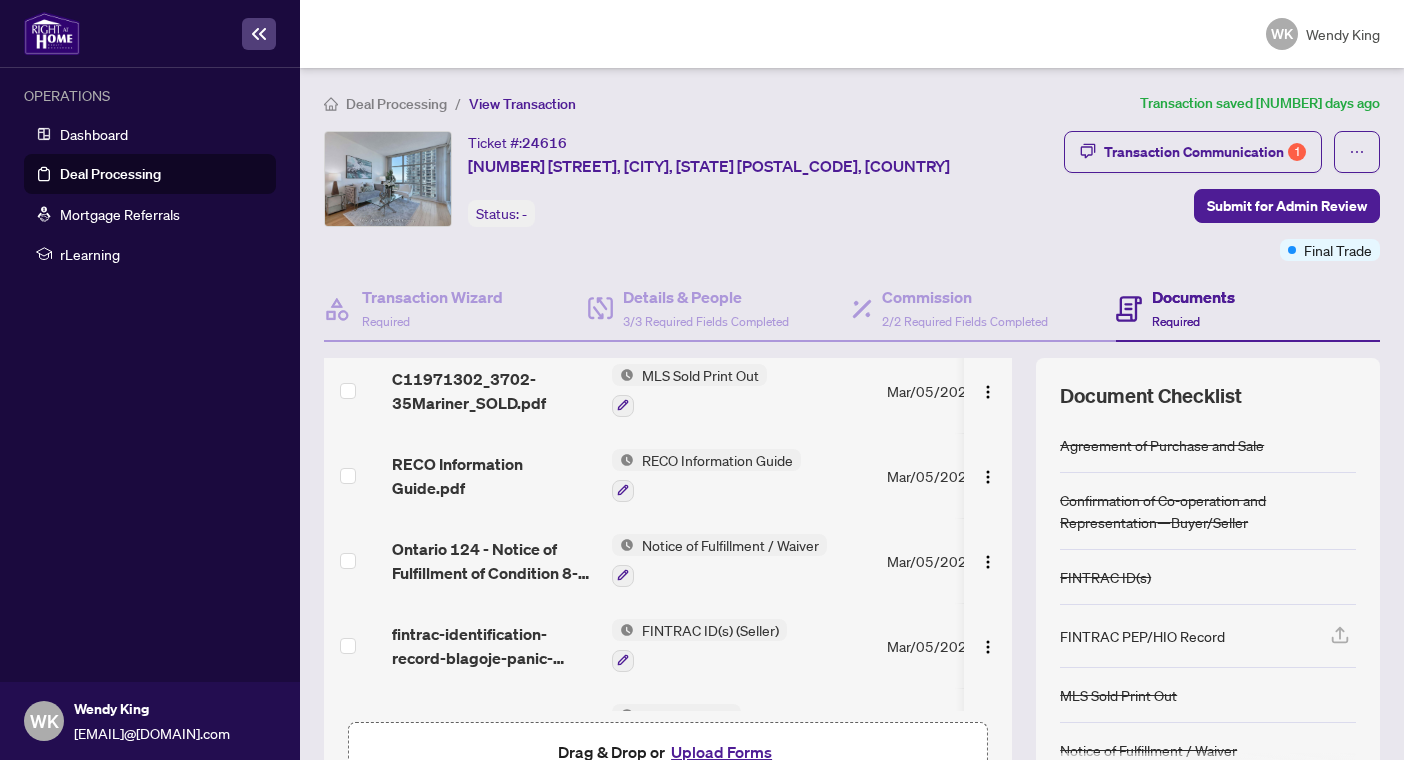 click on "Deal Processing" at bounding box center [396, 104] 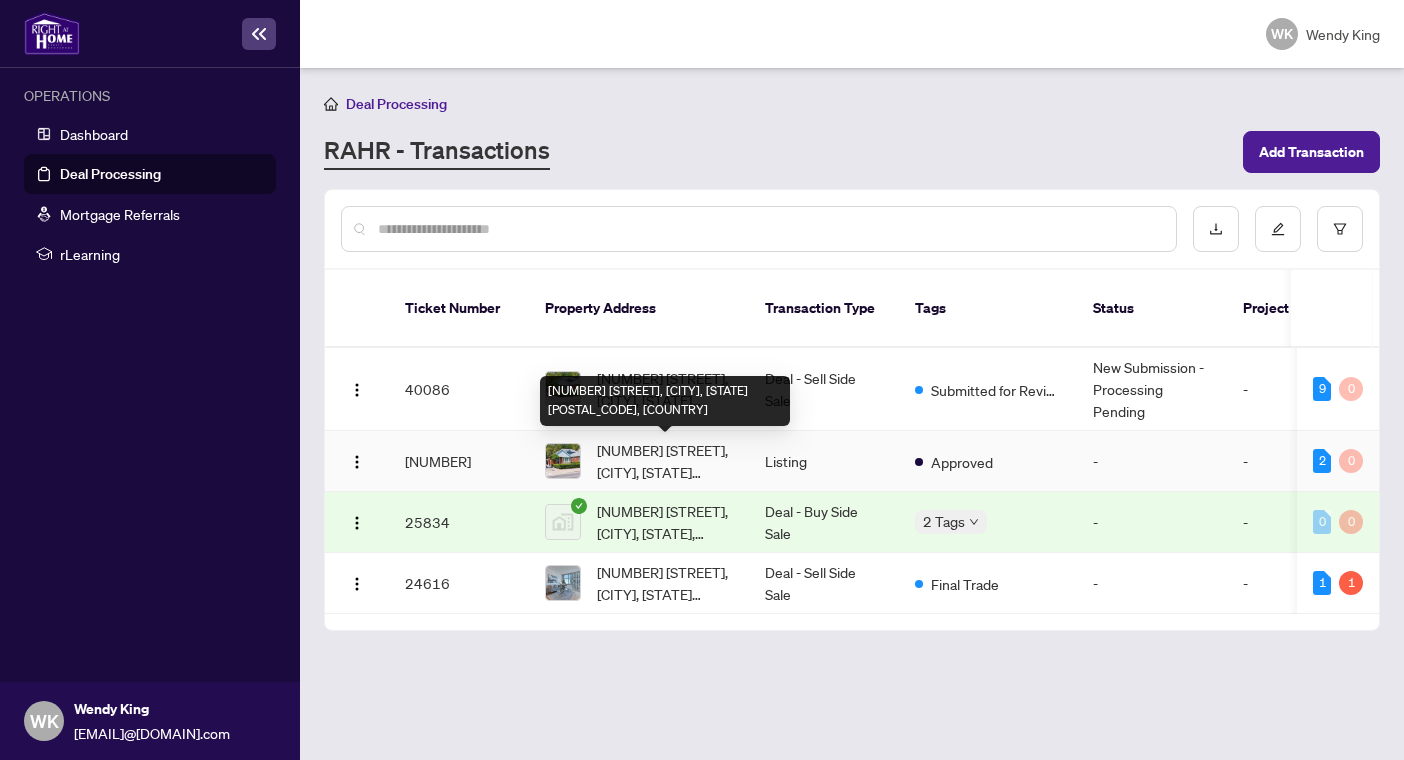 click on "[NUMBER] [STREET], [CITY], [STATE] [POSTAL_CODE], [COUNTRY]" at bounding box center (665, 461) 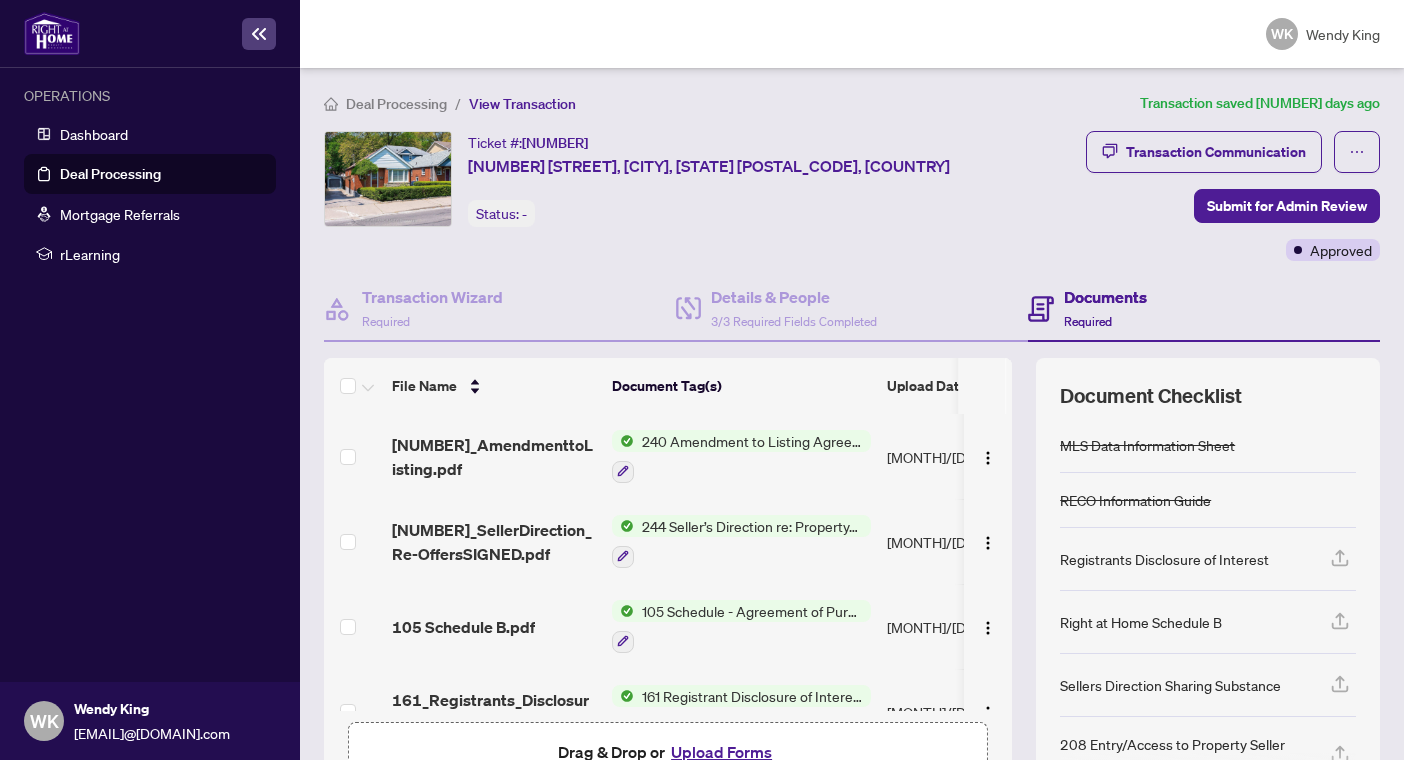 scroll, scrollTop: 267, scrollLeft: 0, axis: vertical 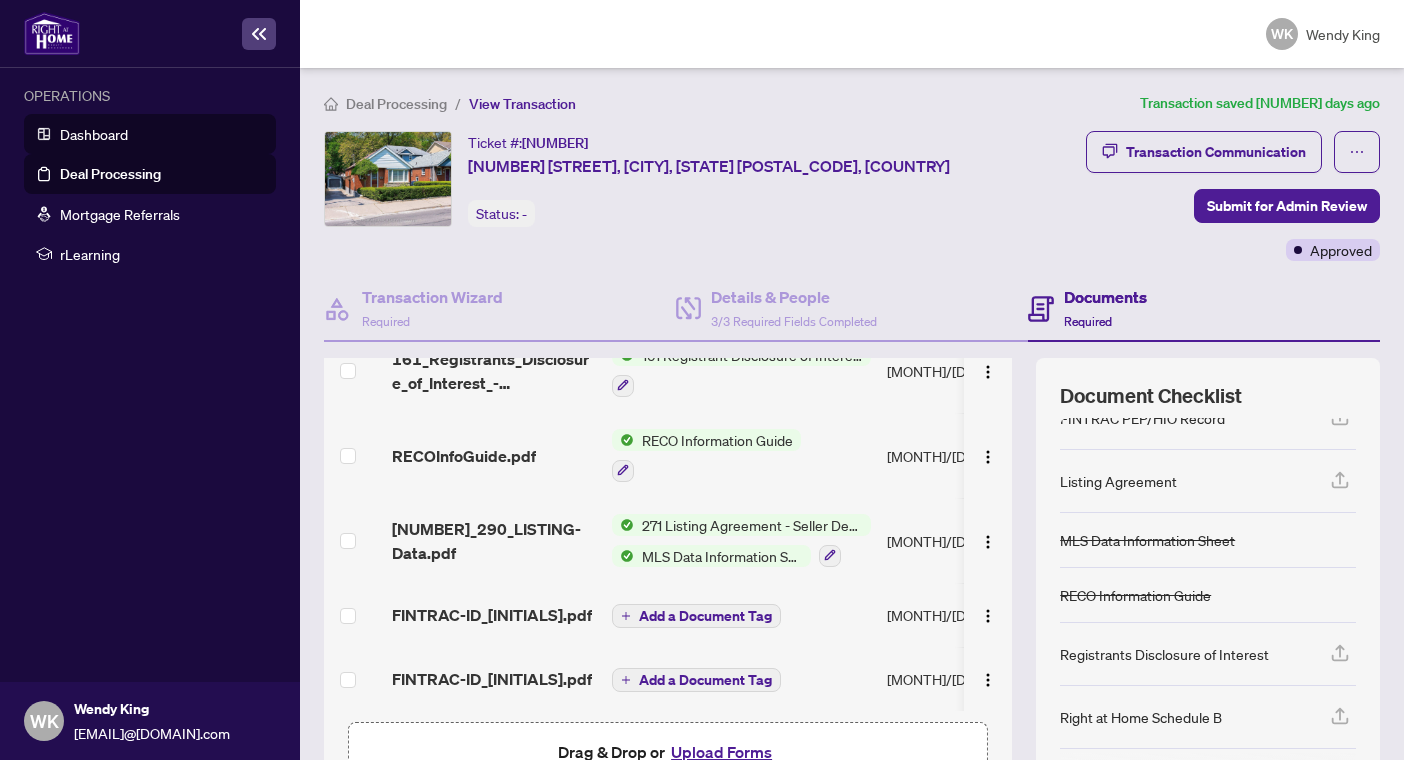click on "Dashboard" at bounding box center [94, 134] 